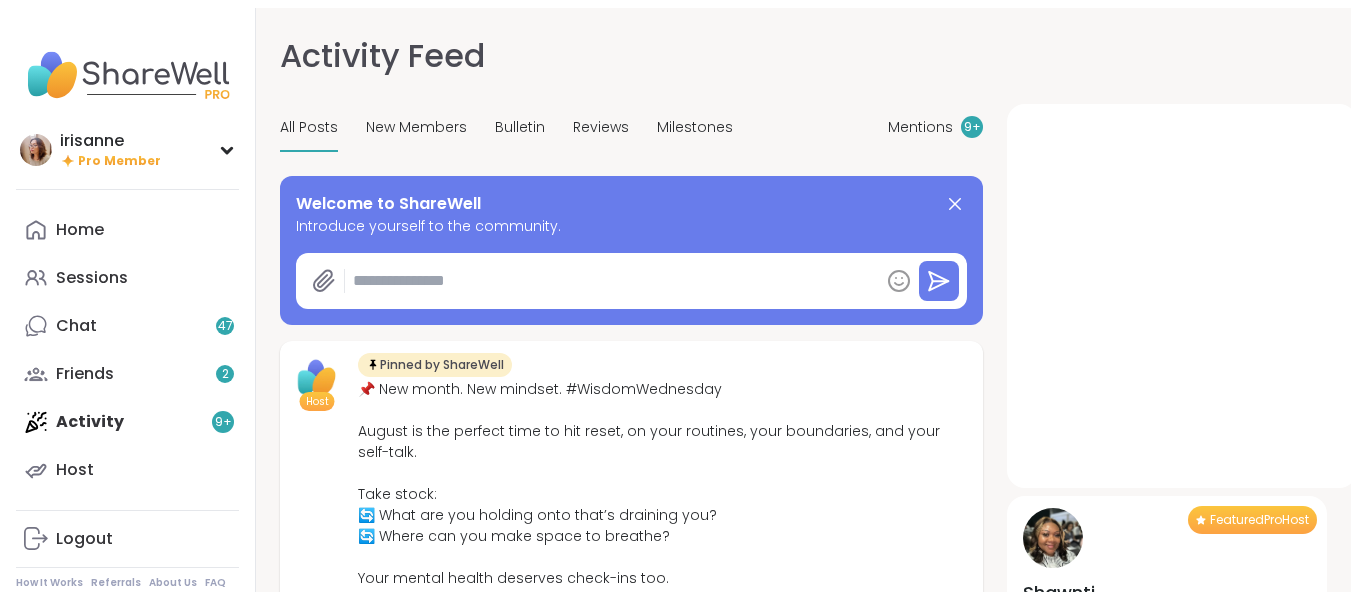 scroll, scrollTop: 0, scrollLeft: 0, axis: both 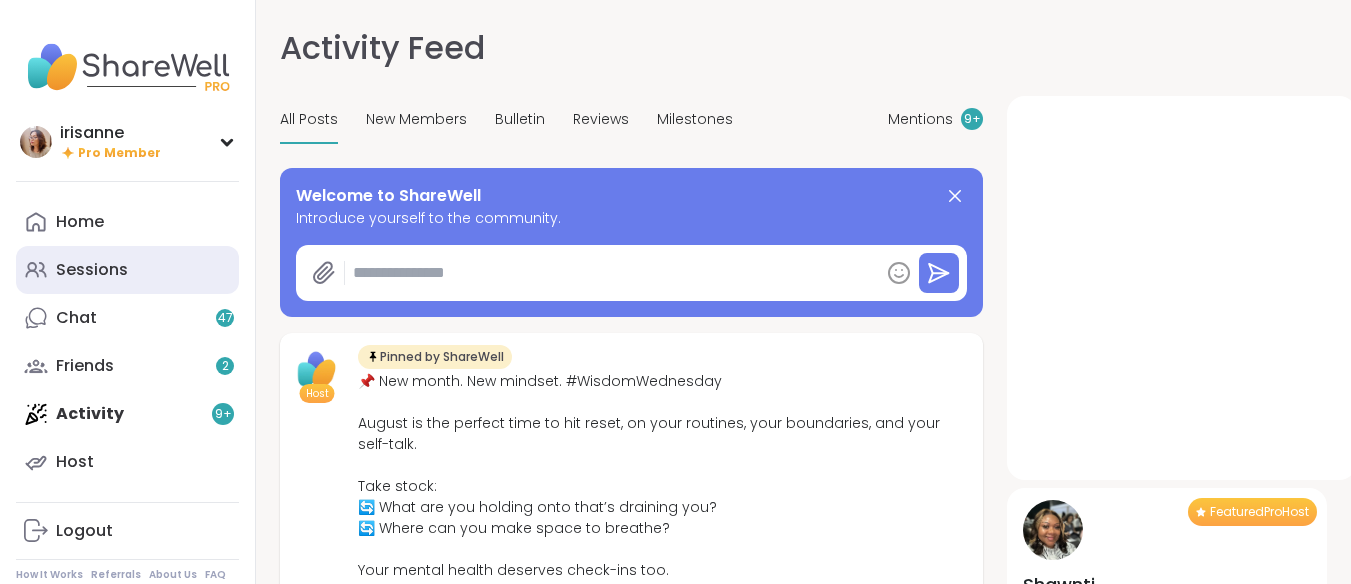 click on "Sessions" at bounding box center (127, 270) 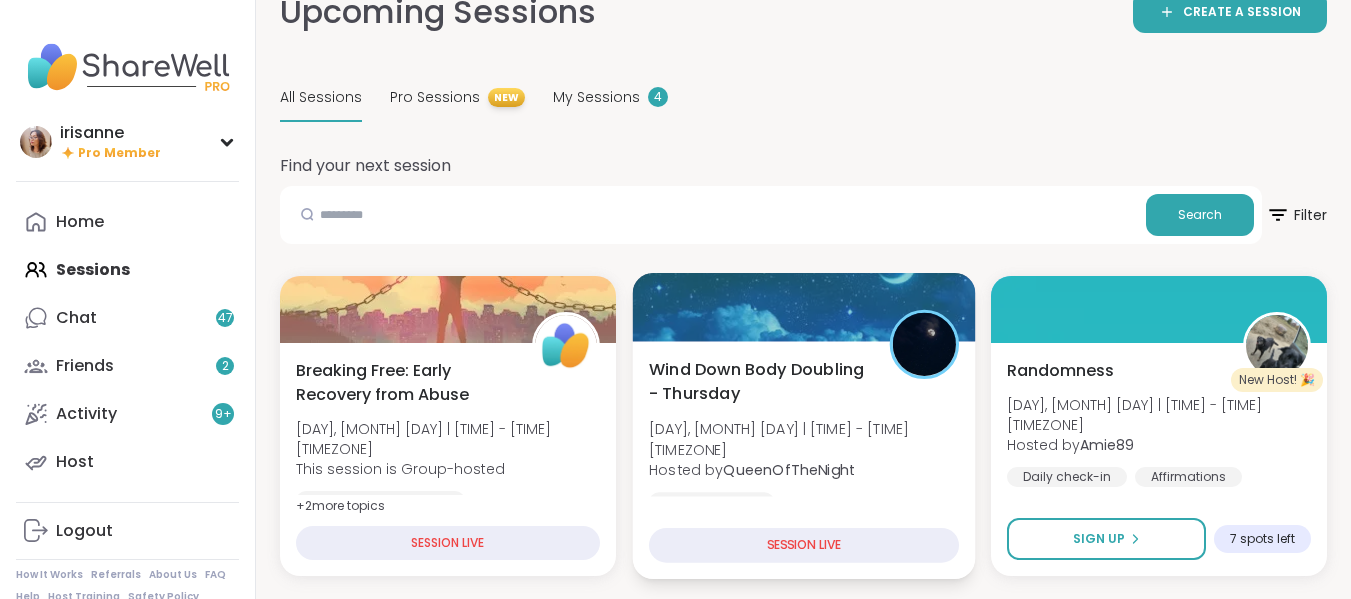 scroll, scrollTop: 0, scrollLeft: 0, axis: both 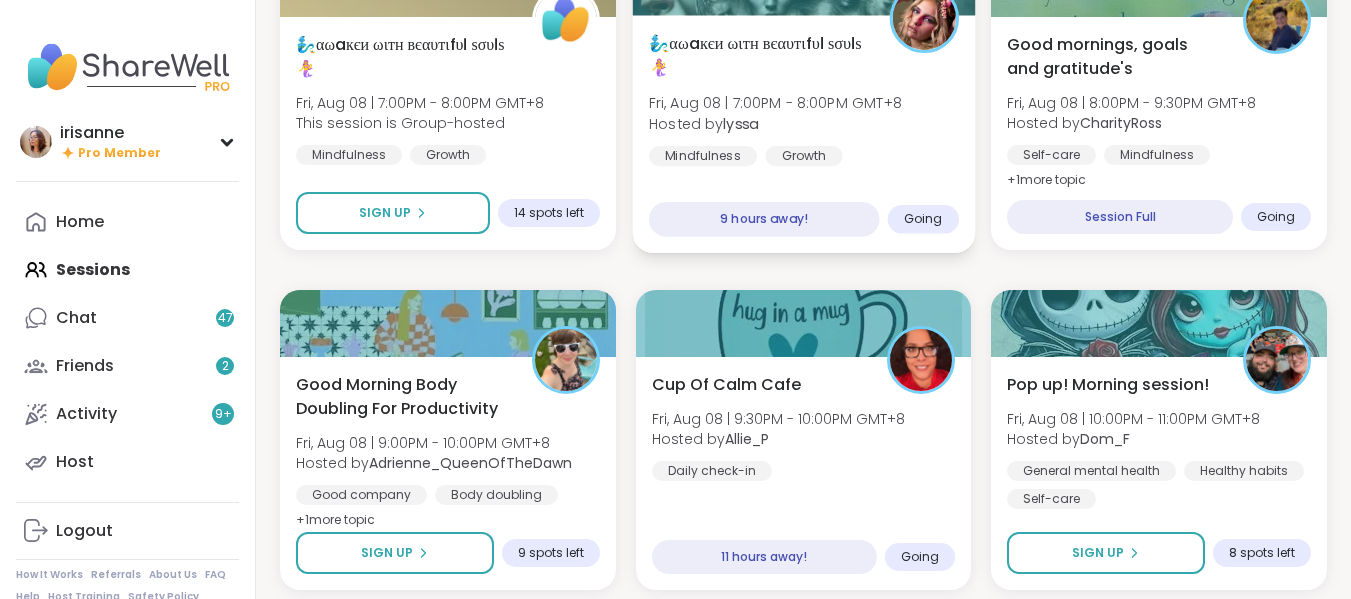 click on "Healthy love" at bounding box center [703, 184] 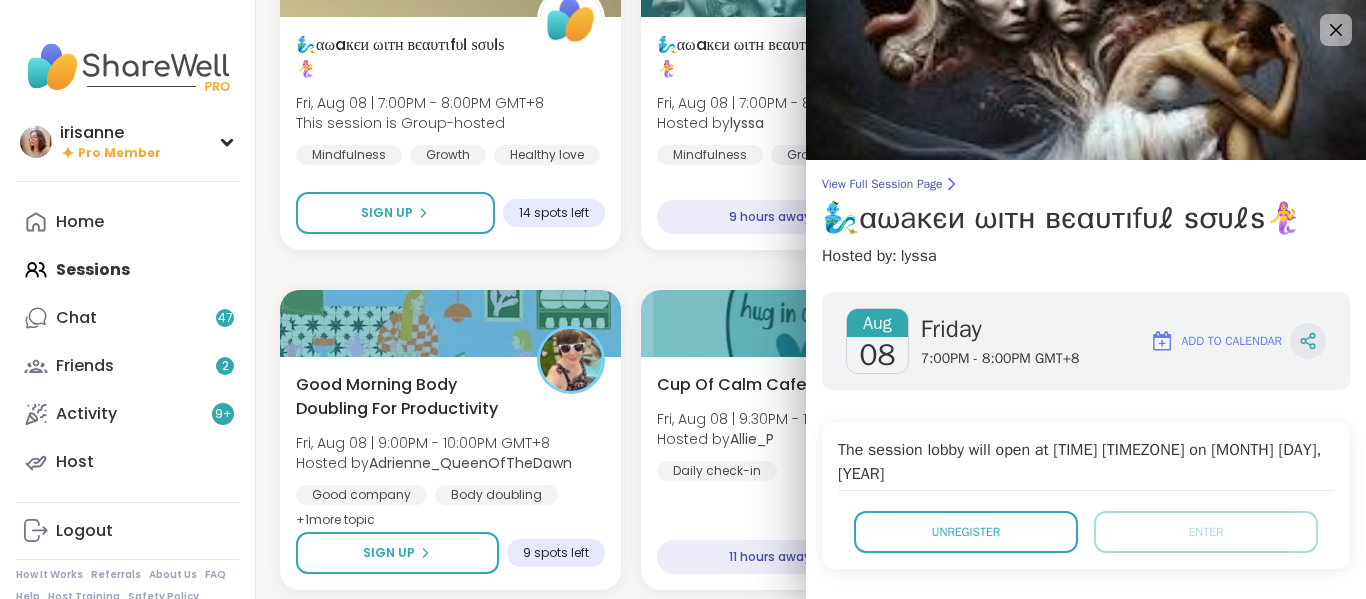 click 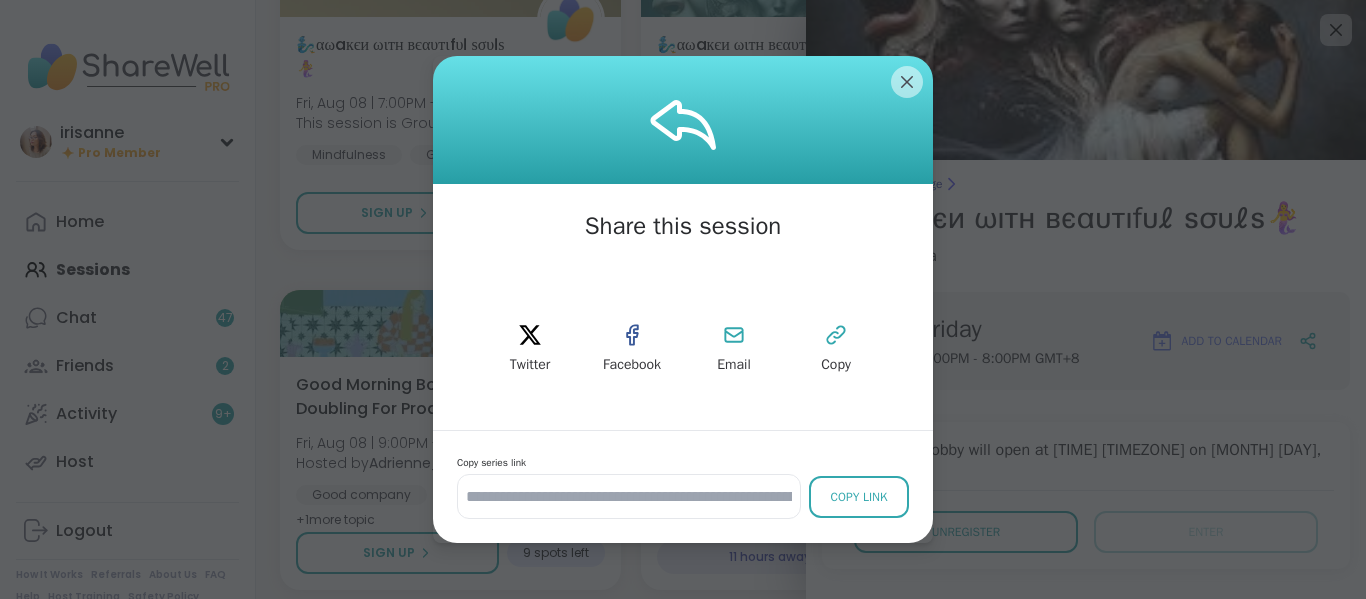 click on "**********" at bounding box center (683, 486) 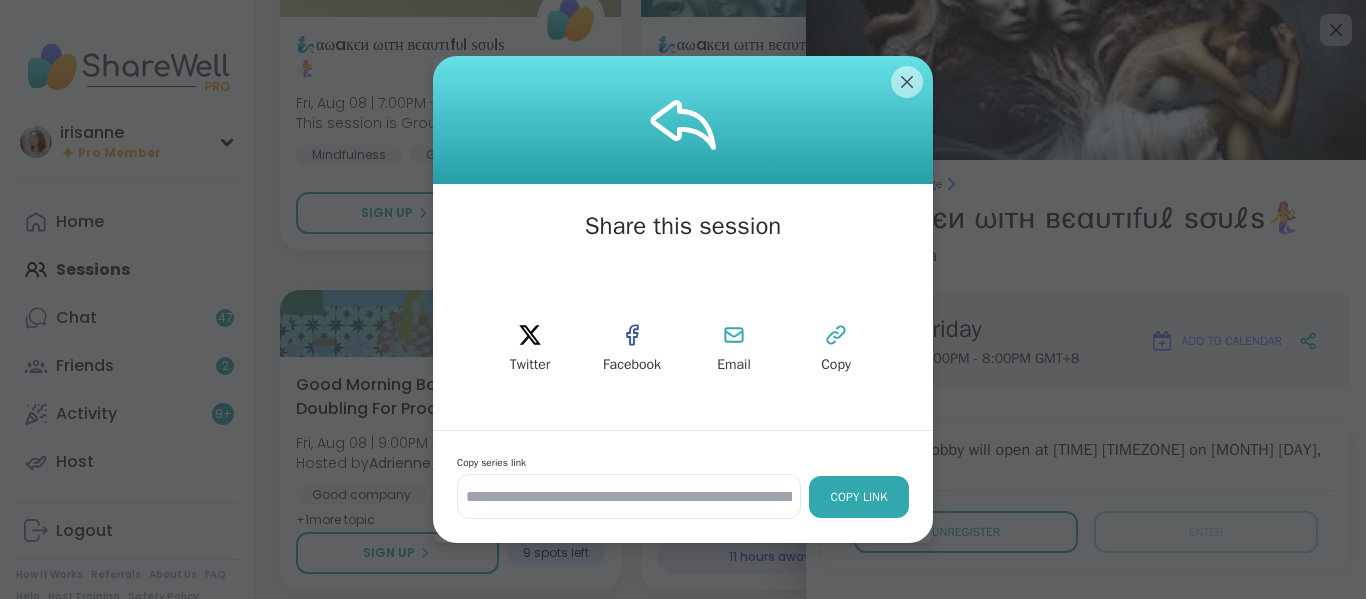 click on "Copy Link" at bounding box center [859, 497] 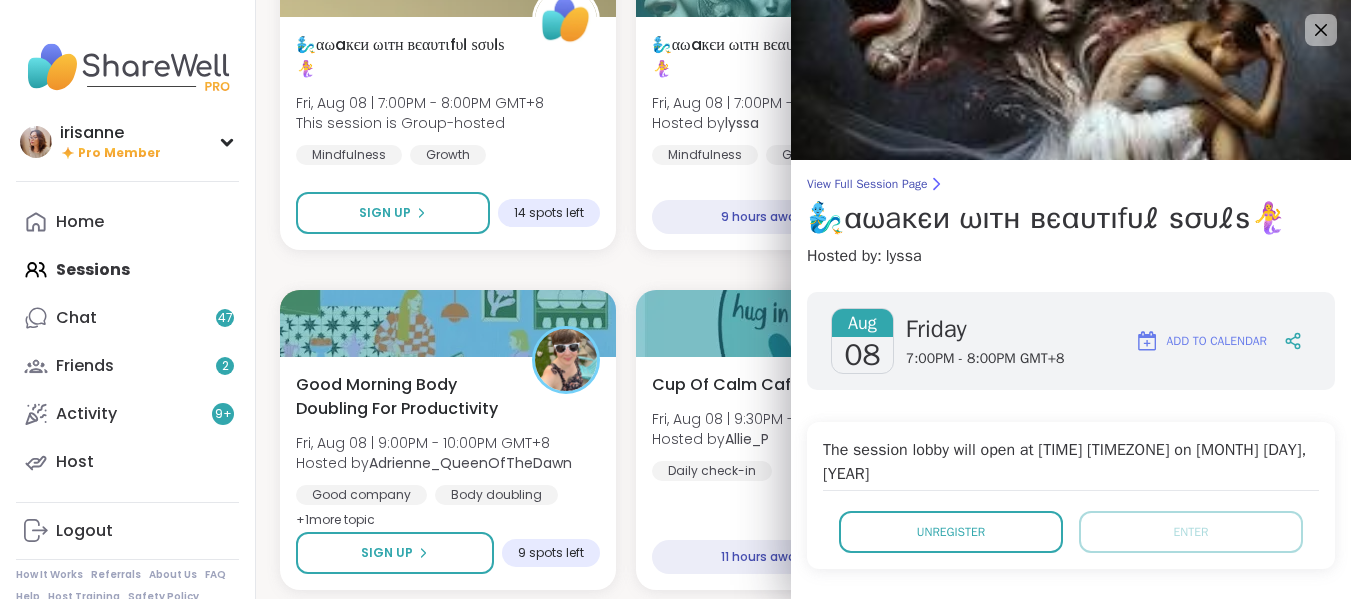 click on "Breaking Free: Early Recovery from Abuse [DAY], [MONTH] [DAY] | [TIME] - [TIME] [TIMEZONE] This session is Group-hosted Relationship struggles Trauma recovery Emotional abuse + 2  more topic s SESSION LIVE Wind Down Body Doubling - Thursday [DAY], [MONTH] [DAY] | [TIME] - [TIME] [TIMEZONE] Hosted by  [USERNAME] Body doubling SESSION LIVE New Host! 🎉 Randomness [DAY], [MONTH] [DAY] | [TIME] - [TIME] [TIMEZONE] Hosted by  [USERNAME] Daily check-in Affirmations Healing Sign Up 7 spots left 🧞‍♂️αωaкєи ωιтн вєαυтιfυℓ ѕσυℓѕ🧜‍♀️ [DAY], [MONTH] [DAY] | [TIME] - [TIME] [TIMEZONE] This session is Group-hosted Mindfulness Growth Healthy love Sign Up 14 spots left 🧞‍♂️αωaкєи ωιтн вєαυтιfυℓ ѕσυℓѕ🧜‍♀️ [DAY], [MONTH] [DAY] | [TIME] - [TIME] [TIMEZONE] Hosted by  [USERNAME] Mindfulness Growth Healthy love 9 hours away! Going Good mornings, goals and gratitude's [DAY], [MONTH] [DAY] | [TIME] - [TIME] [TIMEZONE] Hosted by  [USERNAME] Self-care Mindfulness Goal-setting + 1  more topic Session Full Going Hosted by  + 1 +" at bounding box center [803, 1630] 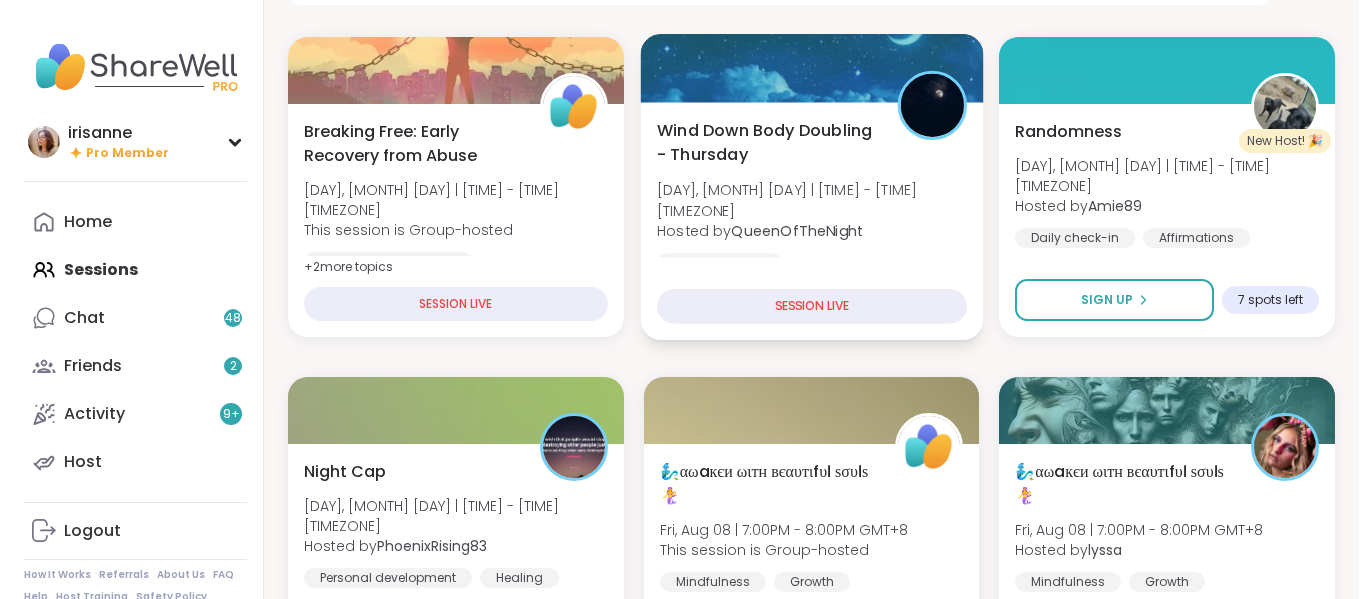 scroll, scrollTop: 400, scrollLeft: 0, axis: vertical 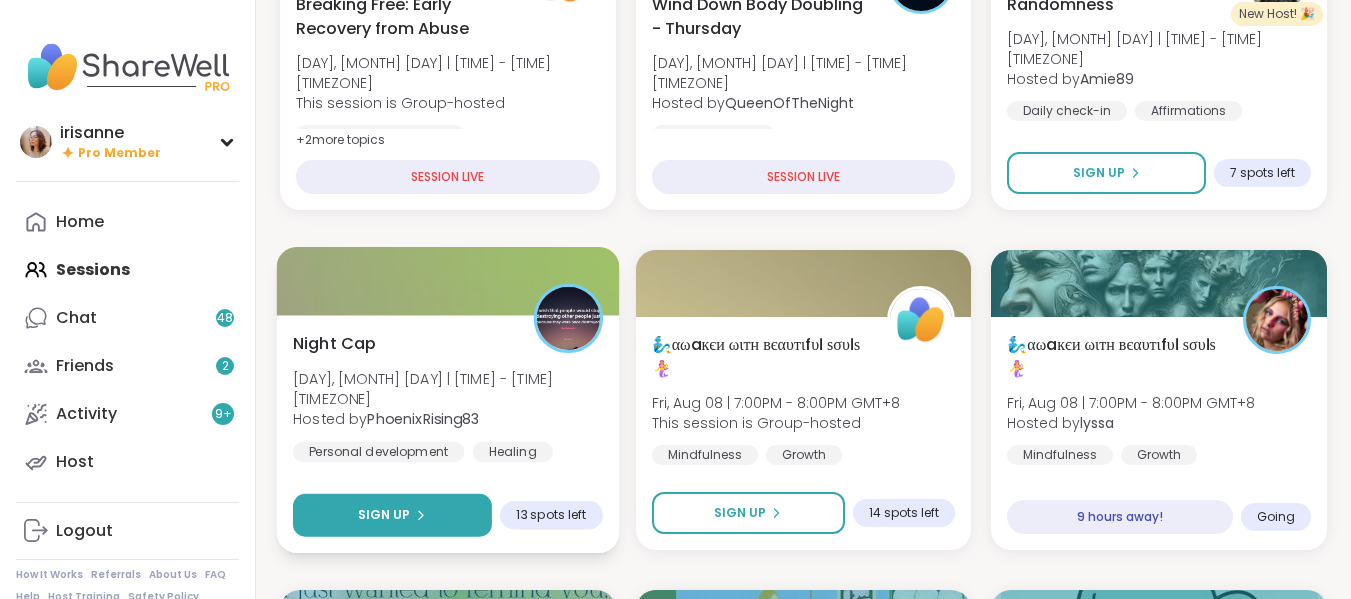 click on "Sign Up" at bounding box center [392, 515] 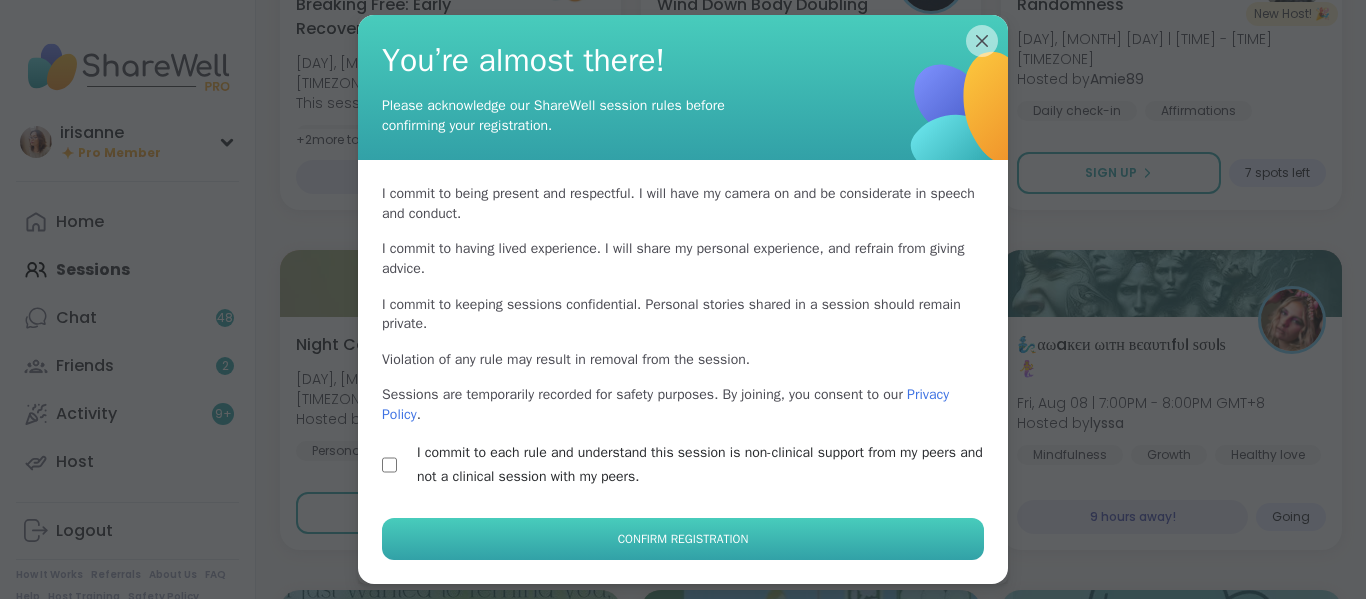 click on "Confirm Registration" at bounding box center (683, 539) 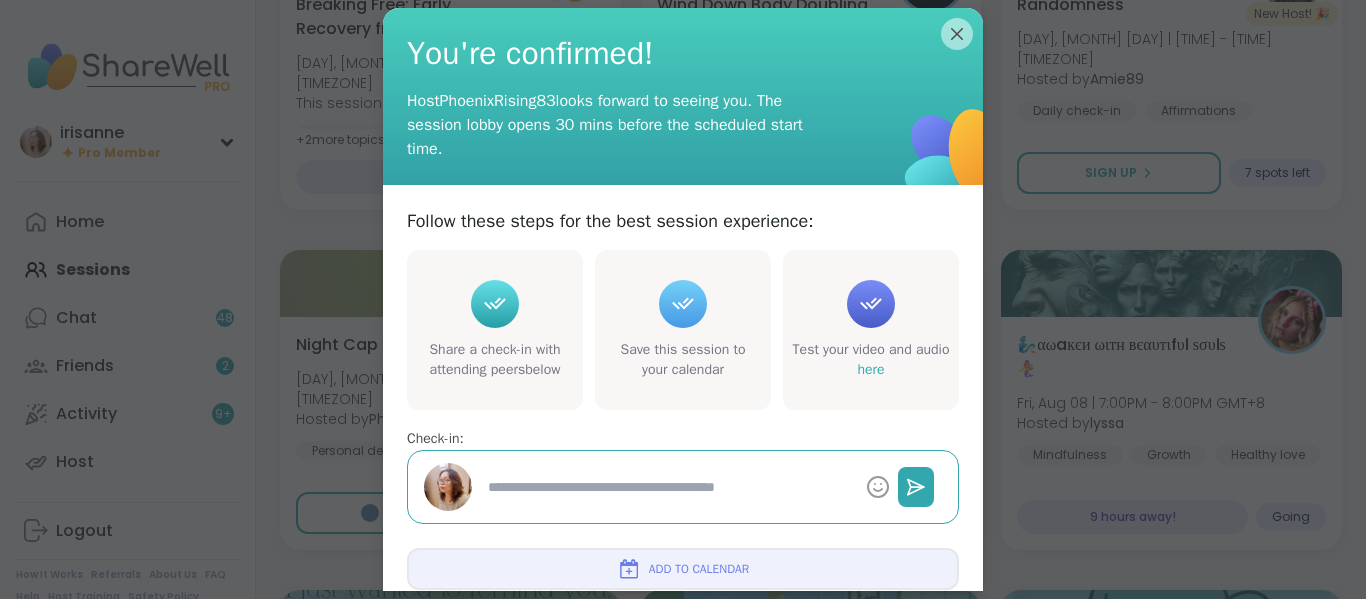 type on "*" 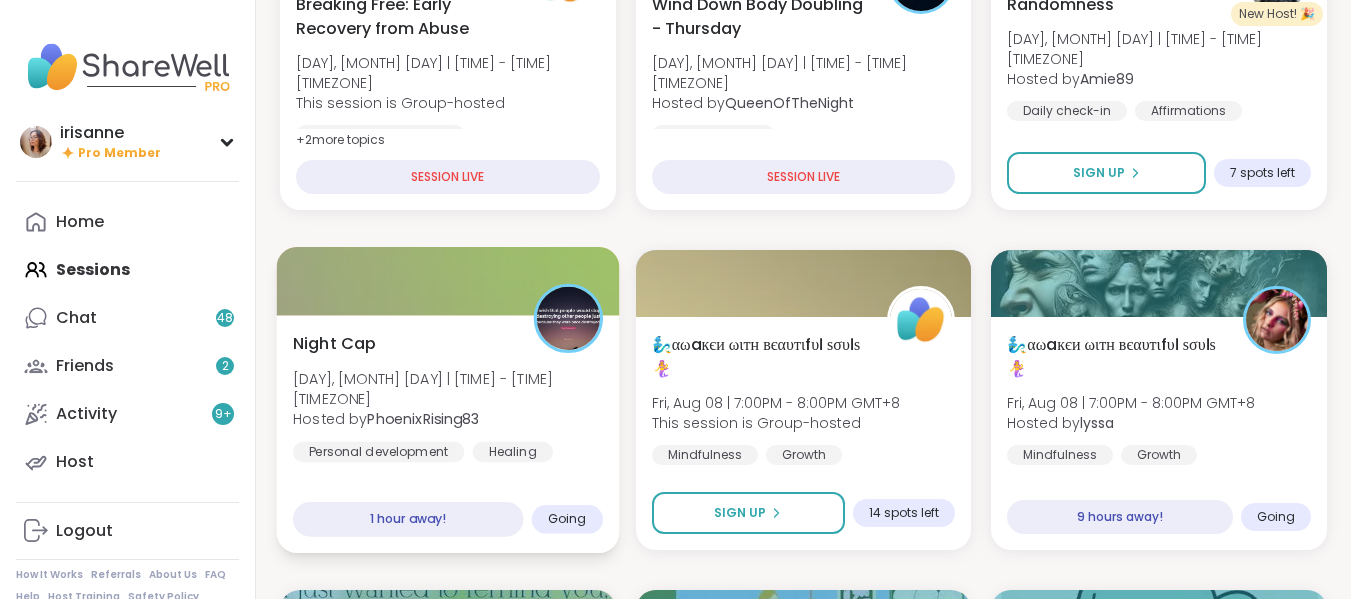 click on "Personal development Healing Growth" at bounding box center (448, 466) 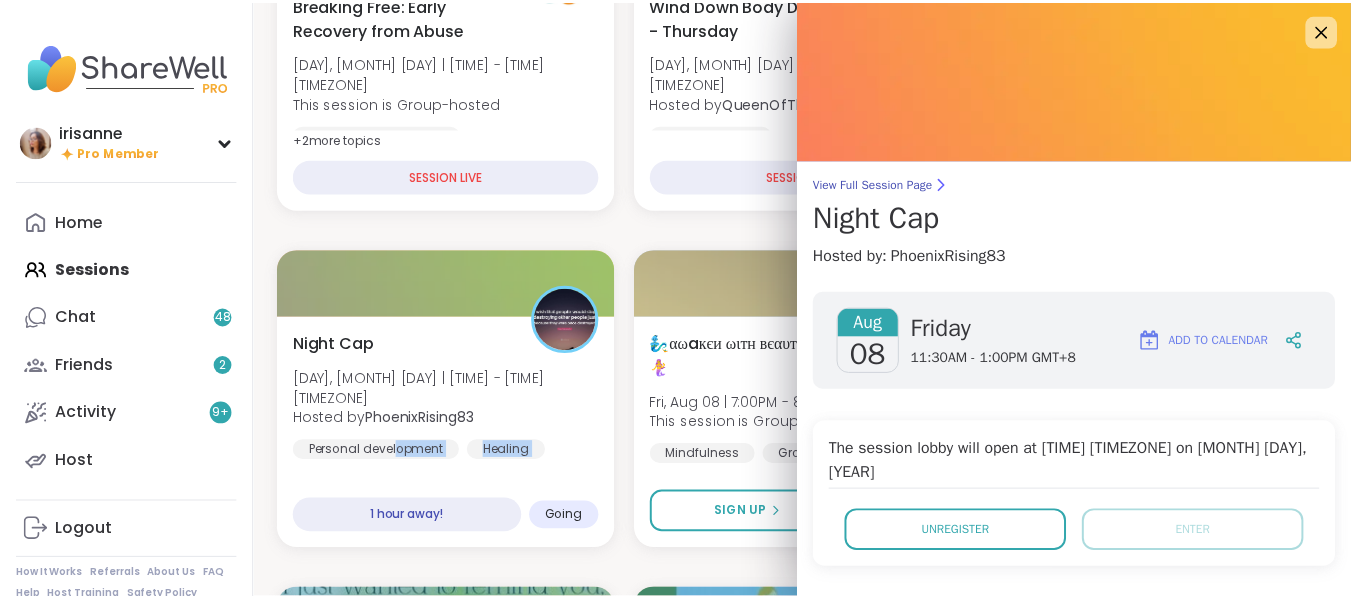 scroll, scrollTop: 400, scrollLeft: 0, axis: vertical 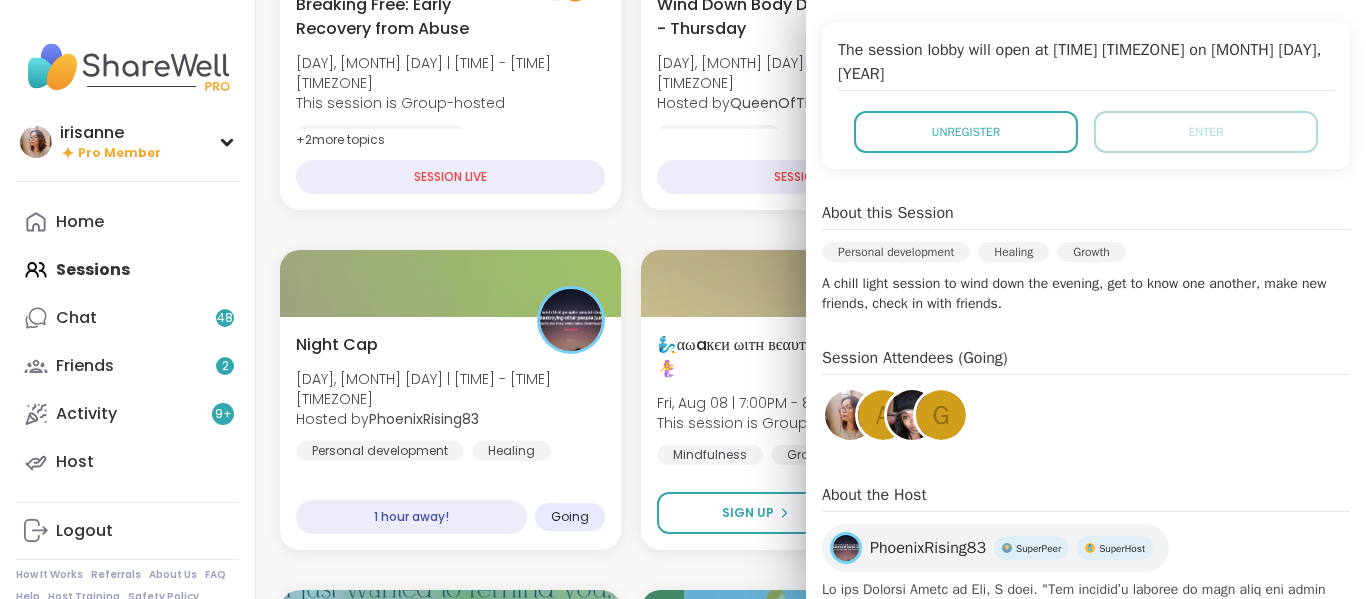 click on "Breaking Free: Early Recovery from Abuse [DAY], [MONTH] [DAY] | [TIME] - [TIME] [TIMEZONE] This session is Group-hosted Relationship struggles Trauma recovery Emotional abuse + 2  more topic s SESSION LIVE Wind Down Body Doubling - Thursday [DAY], [MONTH] [DAY] | [TIME] - [TIME] [TIMEZONE] Hosted by  [USERNAME] Body doubling SESSION LIVE New Host! 🎉 Randomness [DAY], [MONTH] [DAY] | [TIME] - [TIME] [TIMEZONE] Hosted by  [USERNAME] Daily check-in Affirmations Healing Sign Up 7 spots left Night Cap [DAY], [MONTH] [DAY] | [TIME] - [TIME] [TIMEZONE] Hosted by  [USERNAME] Personal development Healing Growth 1 hour away! Going 🧞‍♂️αωaкєи ωιтн вєαυтιfυℓ ѕσυℓѕ🧜‍♀️ [DAY], [MONTH] [DAY] | [TIME] - [TIME] [TIMEZONE] This session is Group-hosted Mindfulness Growth Healthy love Sign Up 14 spots left 🧞‍♂️αωaкєи ωιтн вєαυтιfυℓ ѕσυℓѕ🧜‍♀️ [DAY], [MONTH] [DAY] | [TIME] - [TIME] [TIMEZONE] Hosted by  [USERNAME] Mindfulness Growth Healthy love 9 hours away! Going Good mornings, goals and gratitude's Hosted by  + 1 +" at bounding box center [811, 1930] 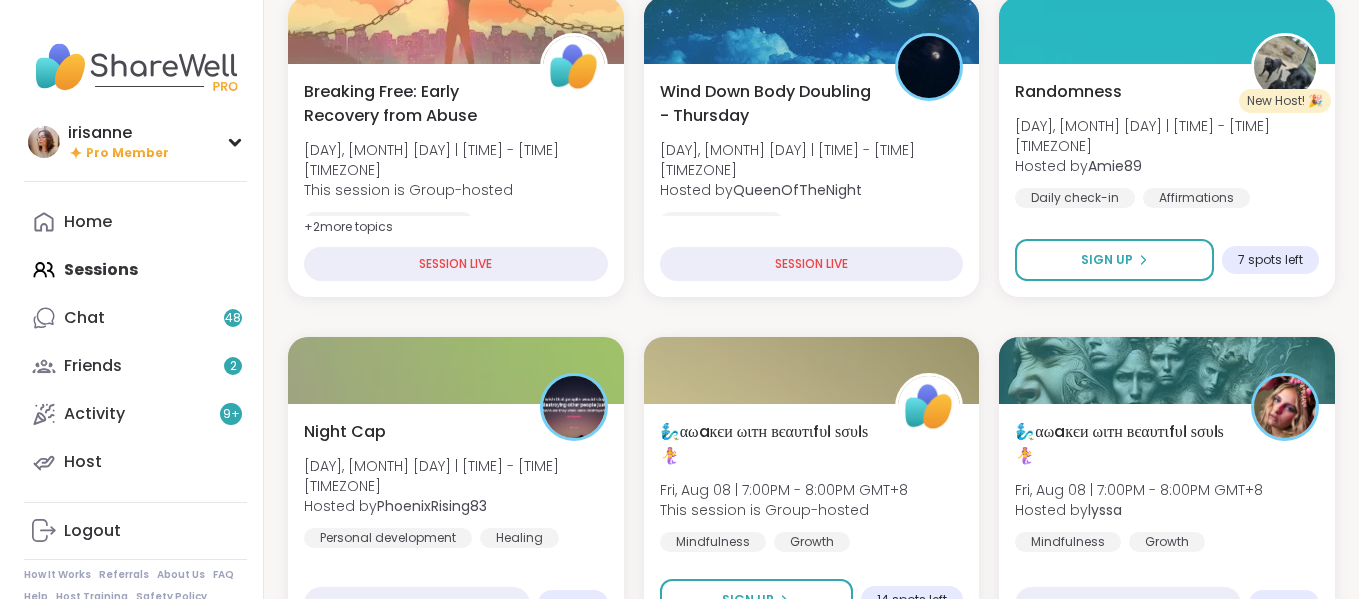 scroll, scrollTop: 200, scrollLeft: 0, axis: vertical 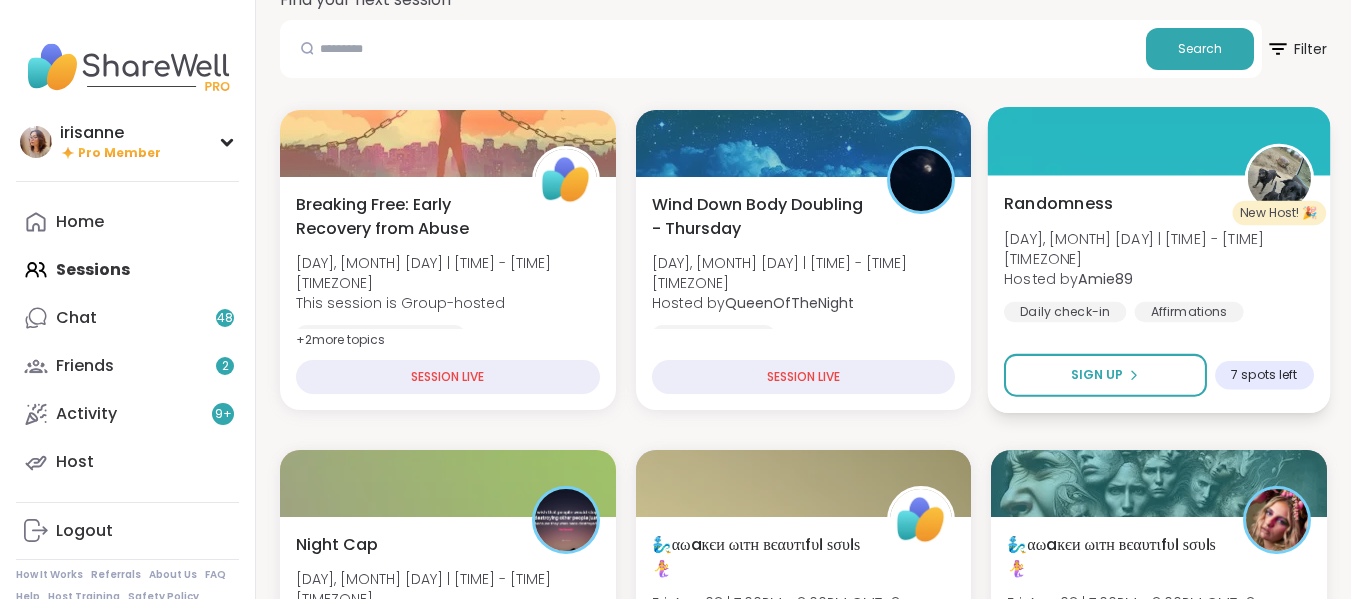 click on "Affirmations" at bounding box center [1189, 312] 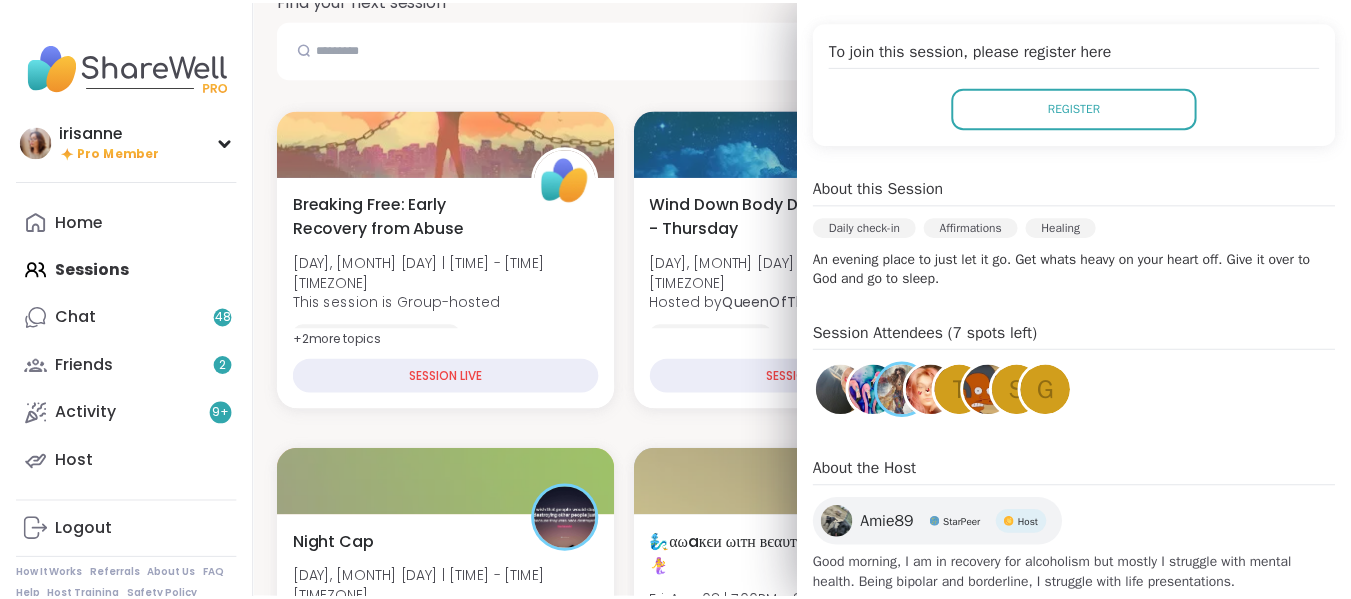 scroll, scrollTop: 445, scrollLeft: 0, axis: vertical 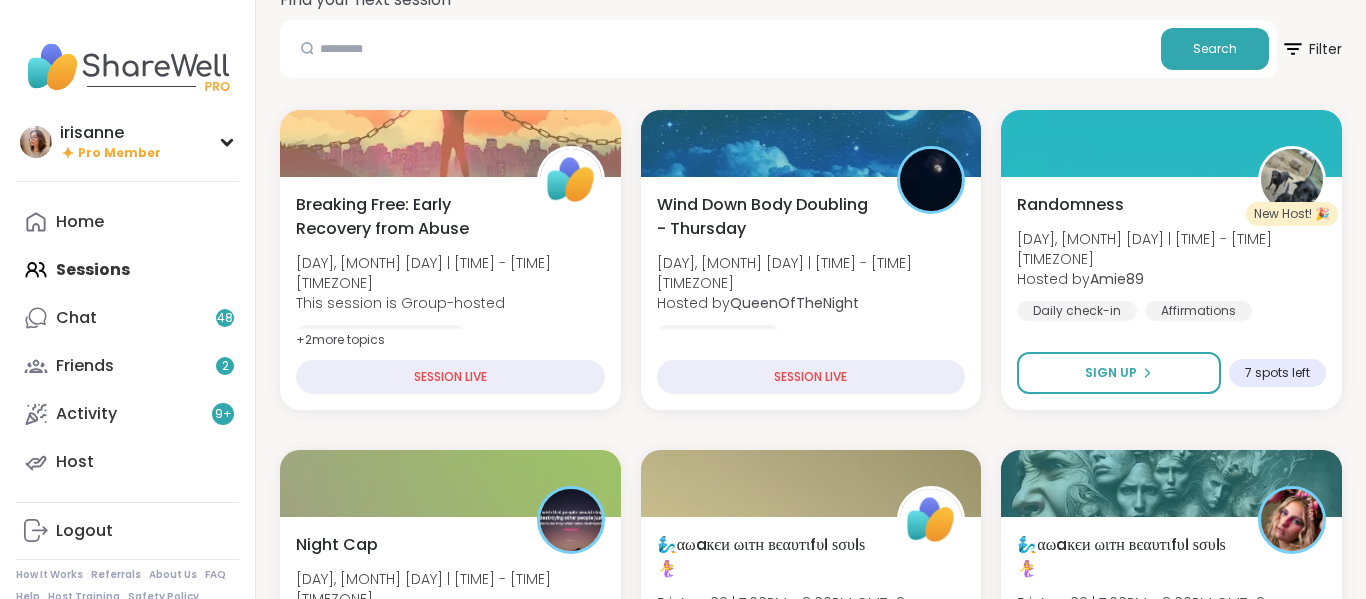 click on "Breaking Free: Early Recovery from Abuse [DAY], [MONTH] [DAY] | [TIME] - [TIME] [TIMEZONE] This session is Group-hosted Relationship struggles Trauma recovery Emotional abuse + 2  more topic s SESSION LIVE Wind Down Body Doubling - Thursday [DAY], [MONTH] [DAY] | [TIME] - [TIME] [TIMEZONE] Hosted by  [USERNAME] Body doubling SESSION LIVE New Host! 🎉 Randomness [DAY], [MONTH] [DAY] | [TIME] - [TIME] [TIMEZONE] Hosted by  [USERNAME] Daily check-in Affirmations Healing Sign Up 7 spots left Night Cap [DAY], [MONTH] [DAY] | [TIME] - [TIME] [TIMEZONE] Hosted by  [USERNAME] Personal development Healing Growth 1 hour away! Going 🧞‍♂️αωaкєи ωιтн вєαυтιfυℓ ѕσυℓѕ🧜‍♀️ [DAY], [MONTH] [DAY] | [TIME] - [TIME] [TIMEZONE] This session is Group-hosted Mindfulness Growth Healthy love Sign Up 14 spots left 🧞‍♂️αωaкєи ωιтн вєαυтιfυℓ ѕσυℓѕ🧜‍♀️ [DAY], [MONTH] [DAY] | [TIME] - [TIME] [TIMEZONE] Hosted by  [USERNAME] Mindfulness Growth Healthy love 9 hours away! Going Good mornings, goals and gratitude's Hosted by  + 1 +" at bounding box center [811, 2130] 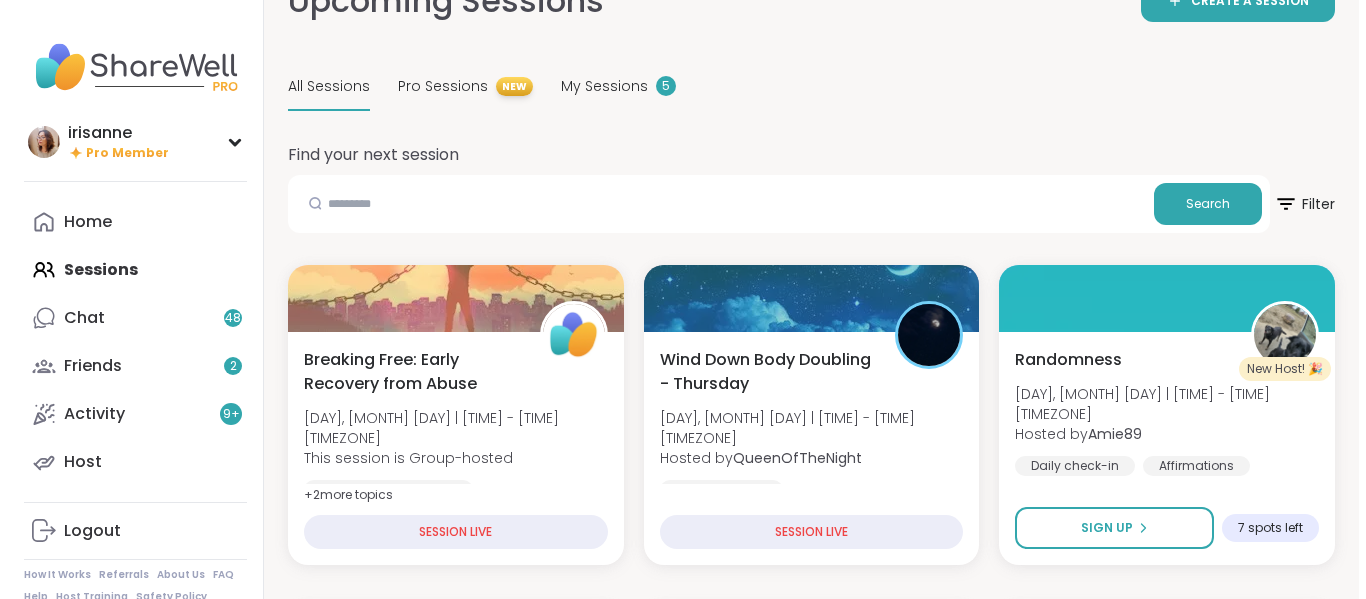 scroll, scrollTop: 0, scrollLeft: 0, axis: both 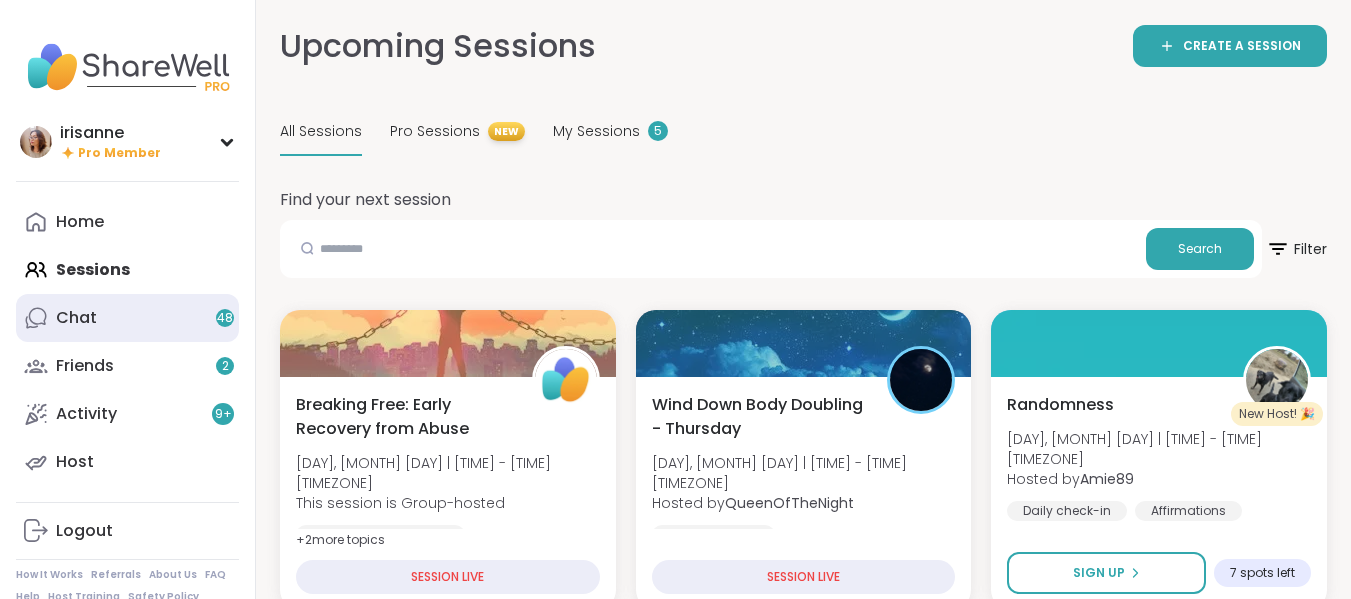 click on "Chat [NUMBER]" at bounding box center (127, 318) 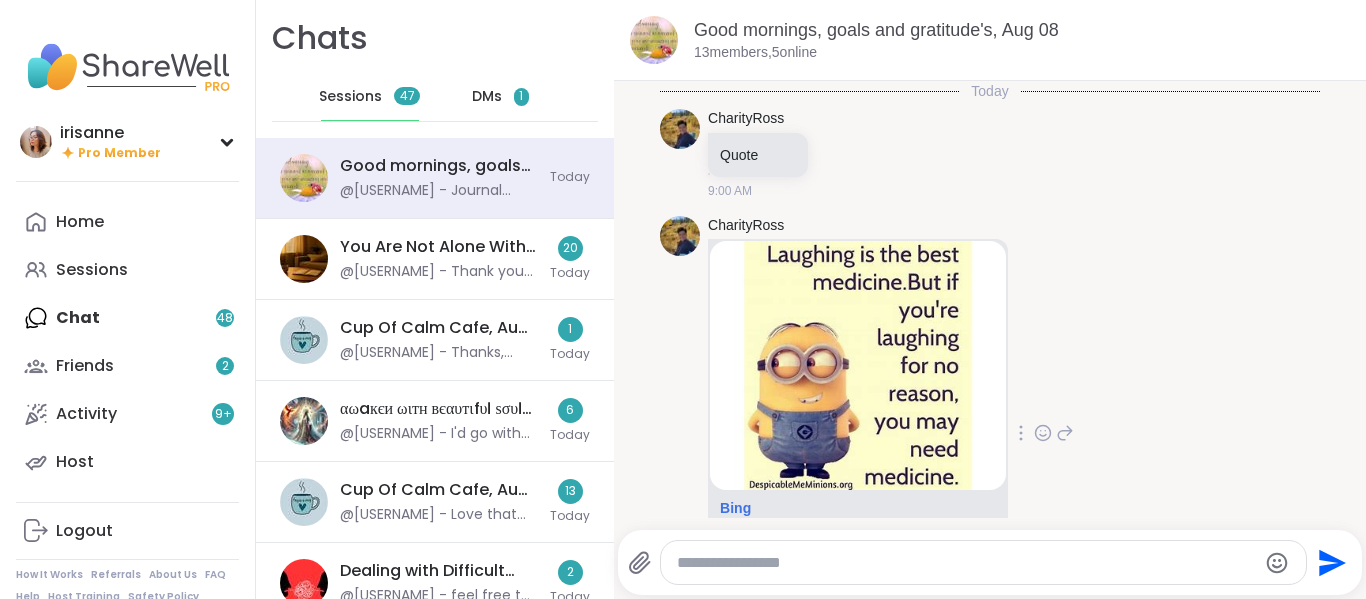scroll, scrollTop: 249, scrollLeft: 0, axis: vertical 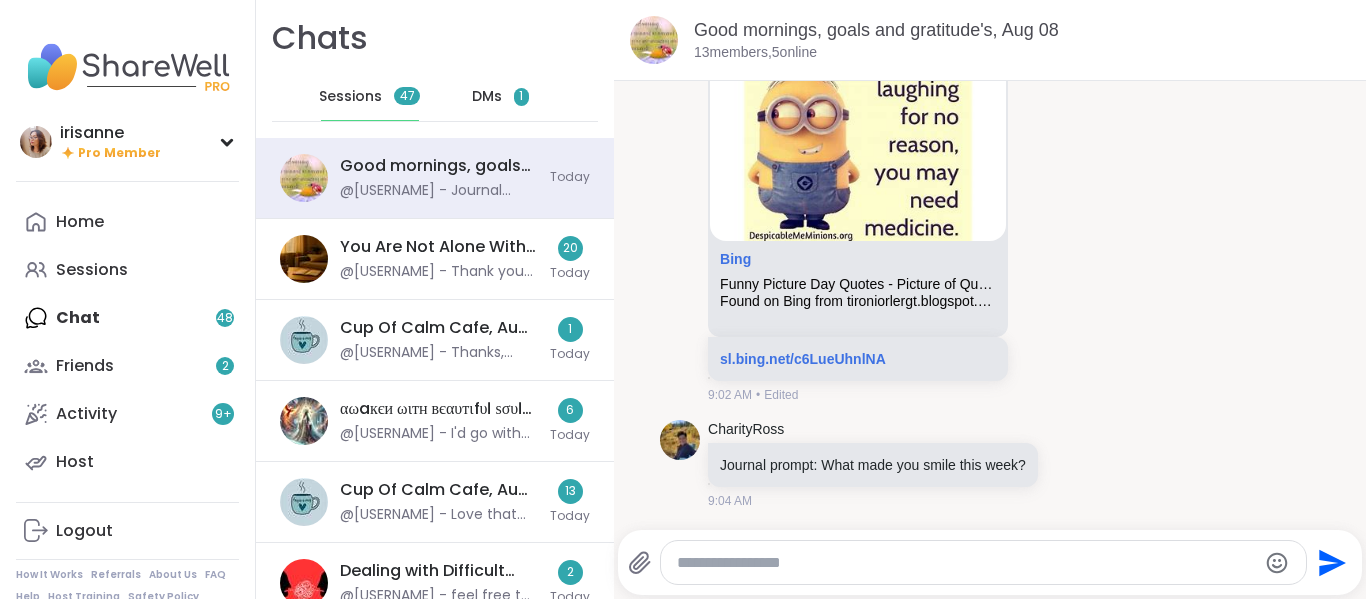 click on "DMs" at bounding box center (487, 97) 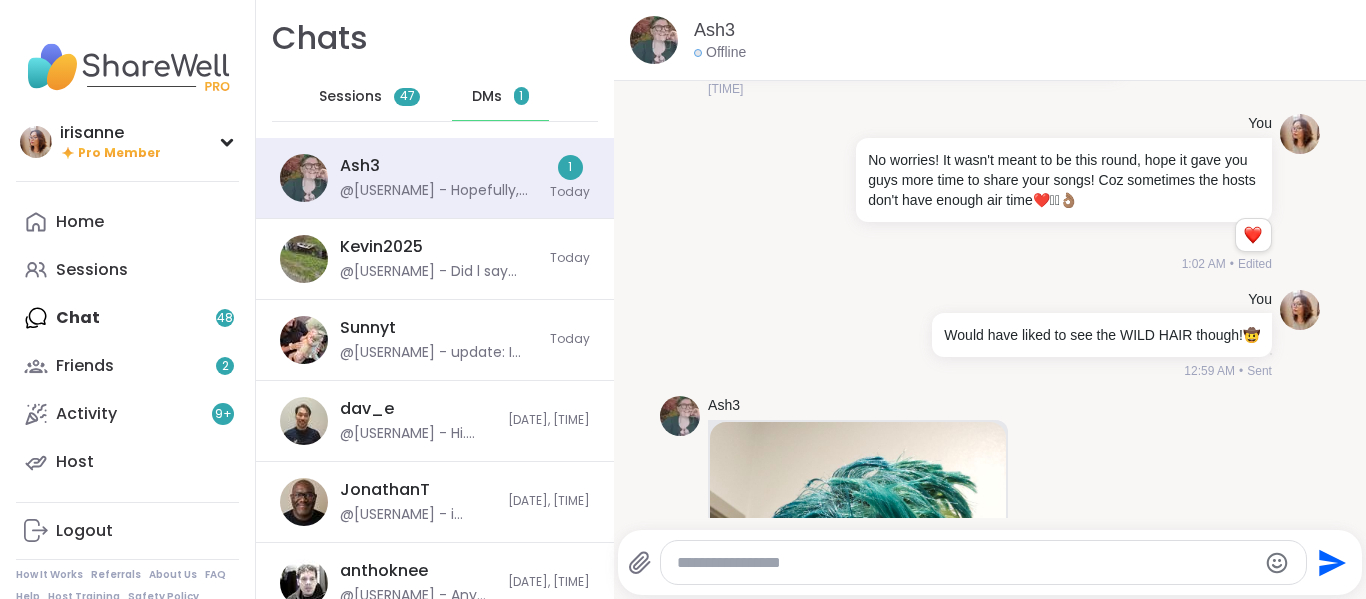scroll, scrollTop: 9688, scrollLeft: 0, axis: vertical 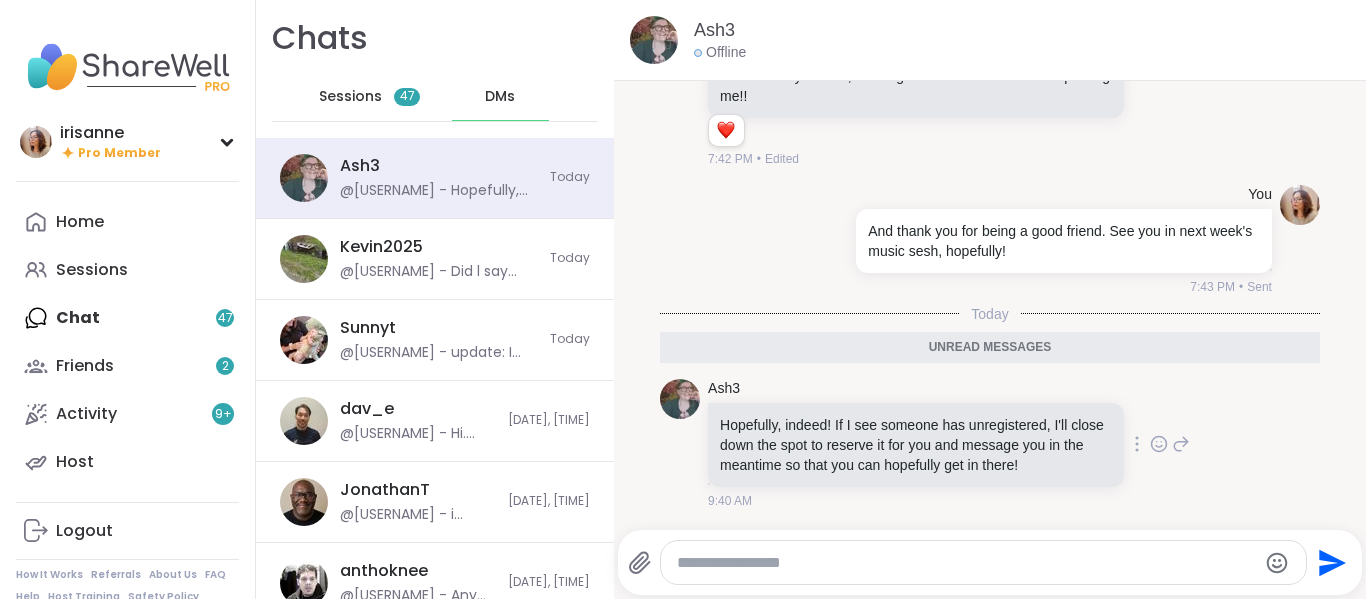 click 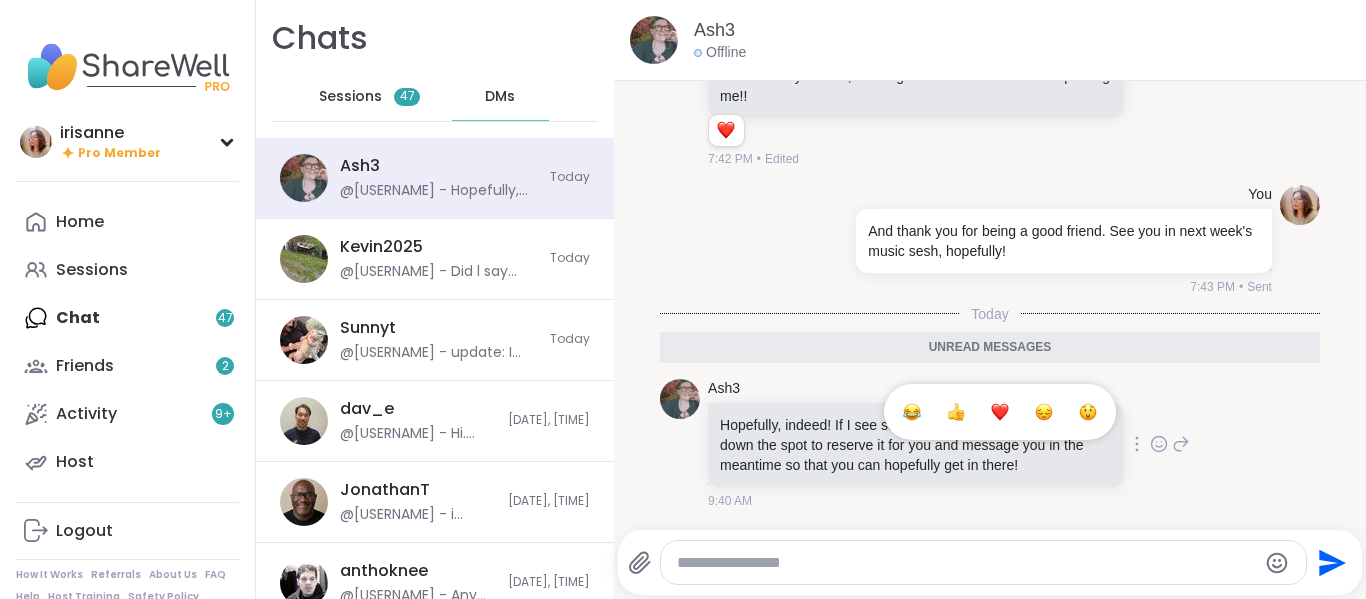 click at bounding box center (956, 412) 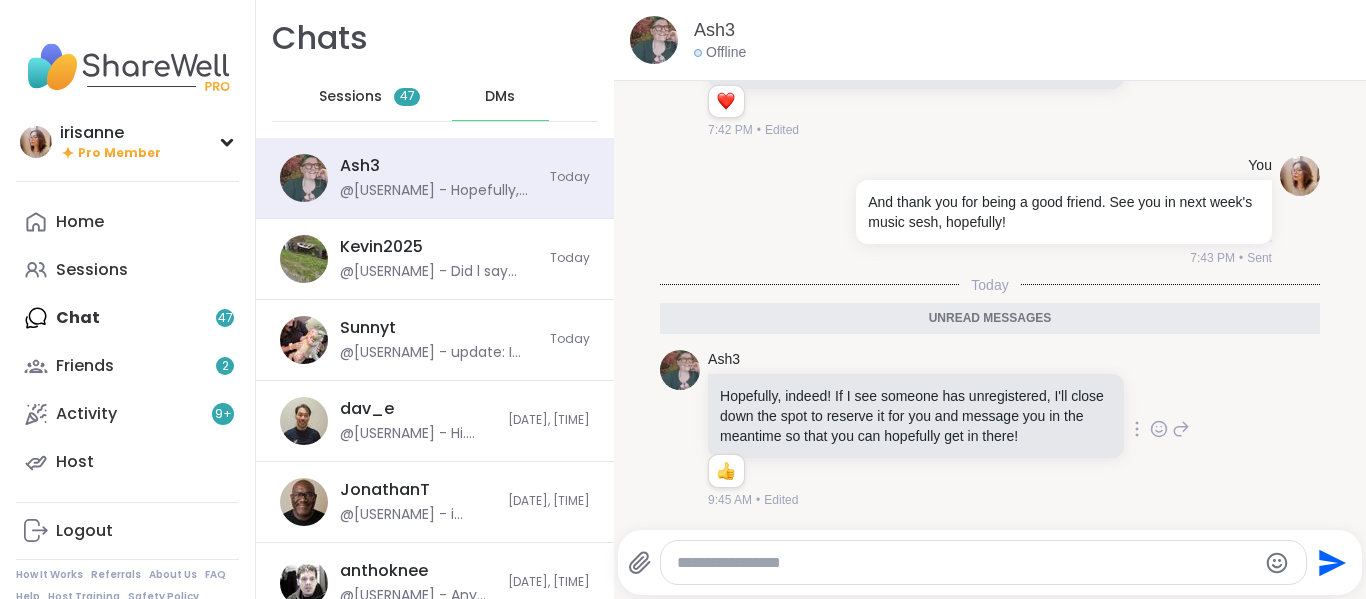 scroll, scrollTop: 9717, scrollLeft: 0, axis: vertical 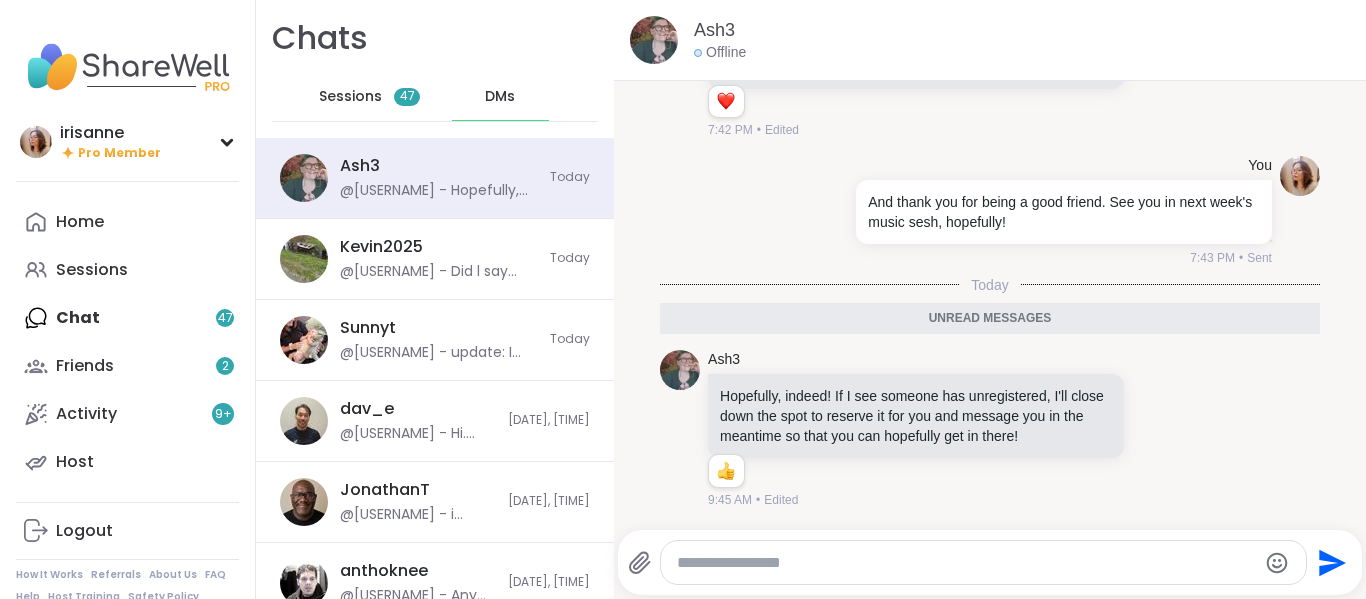 click at bounding box center (983, 562) 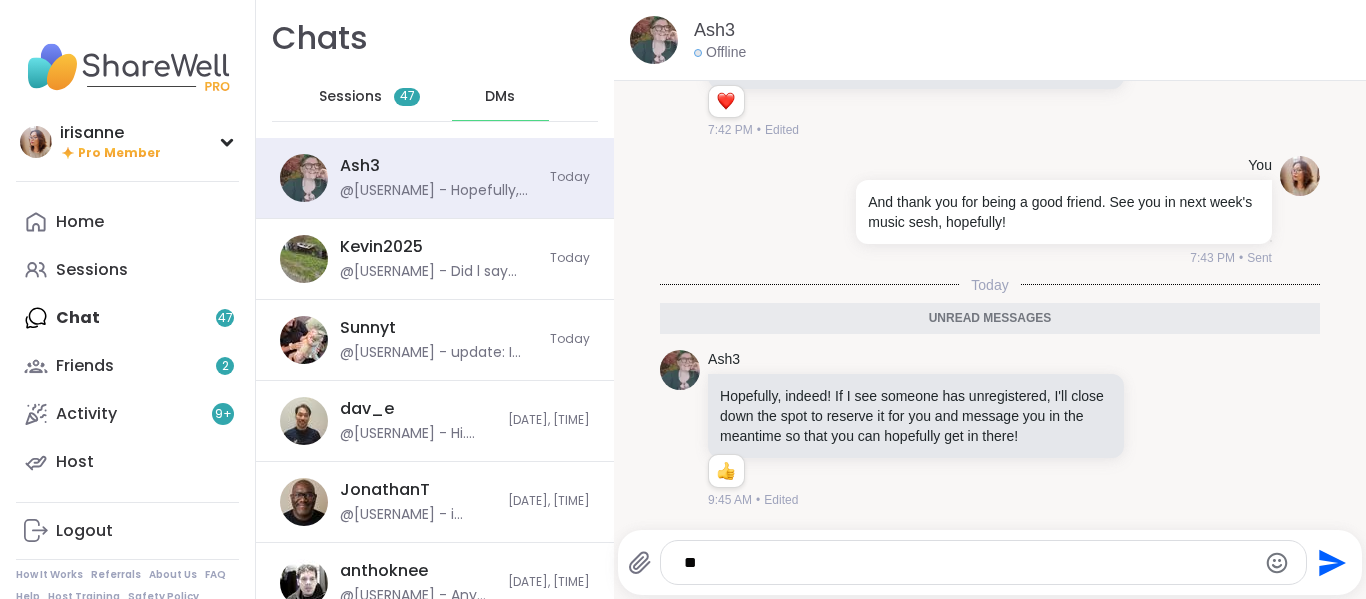 type on "*" 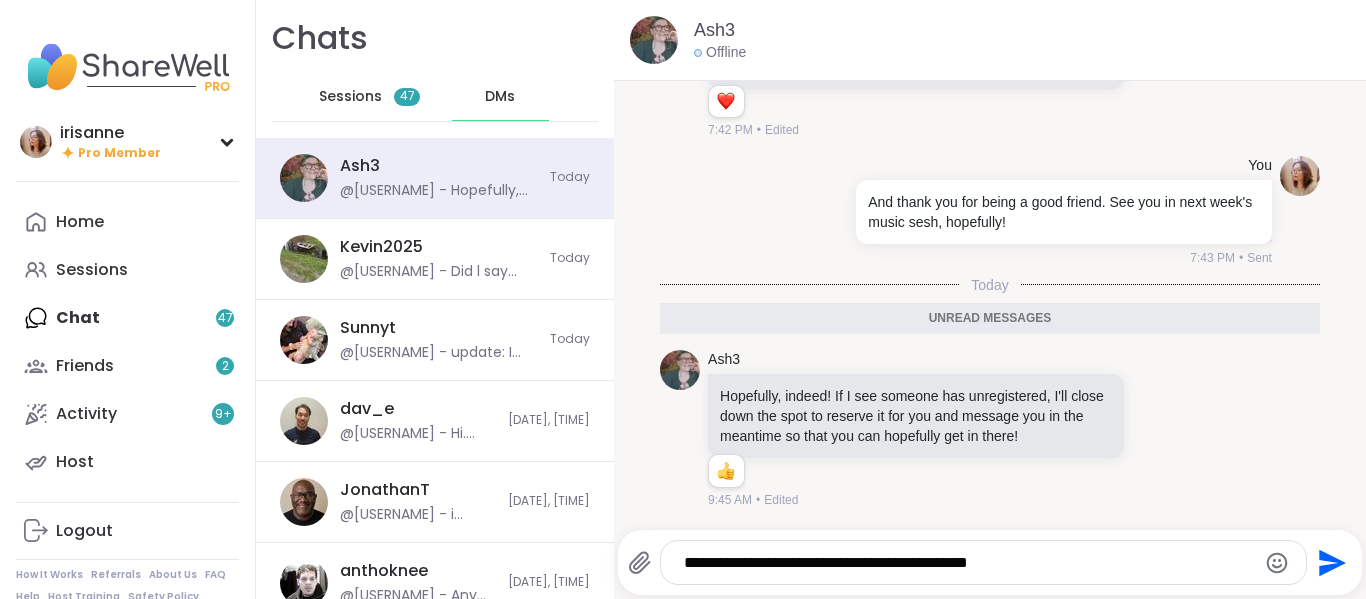 type on "**********" 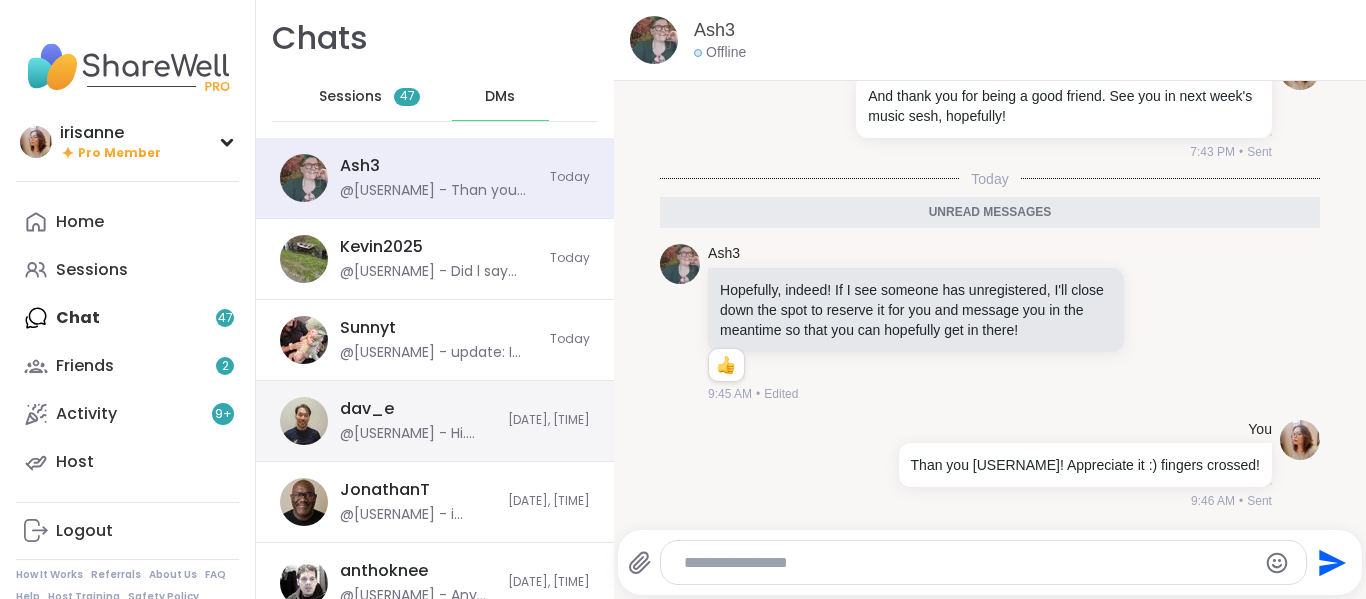 scroll, scrollTop: 9823, scrollLeft: 0, axis: vertical 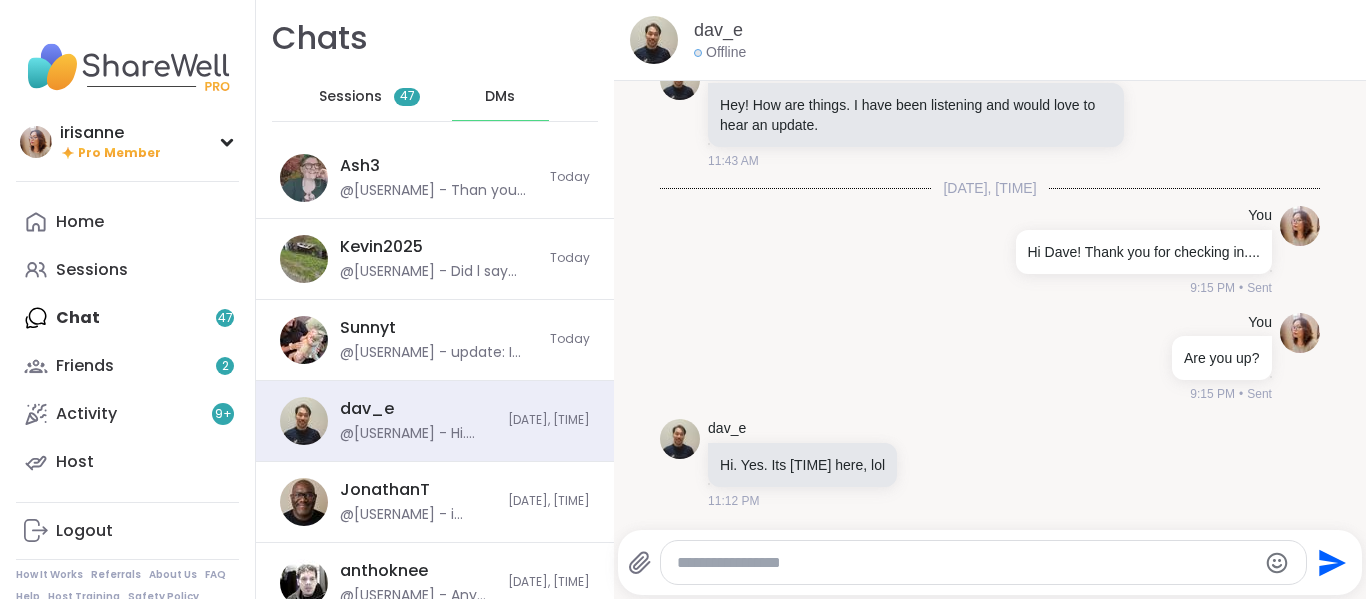 click at bounding box center [983, 562] 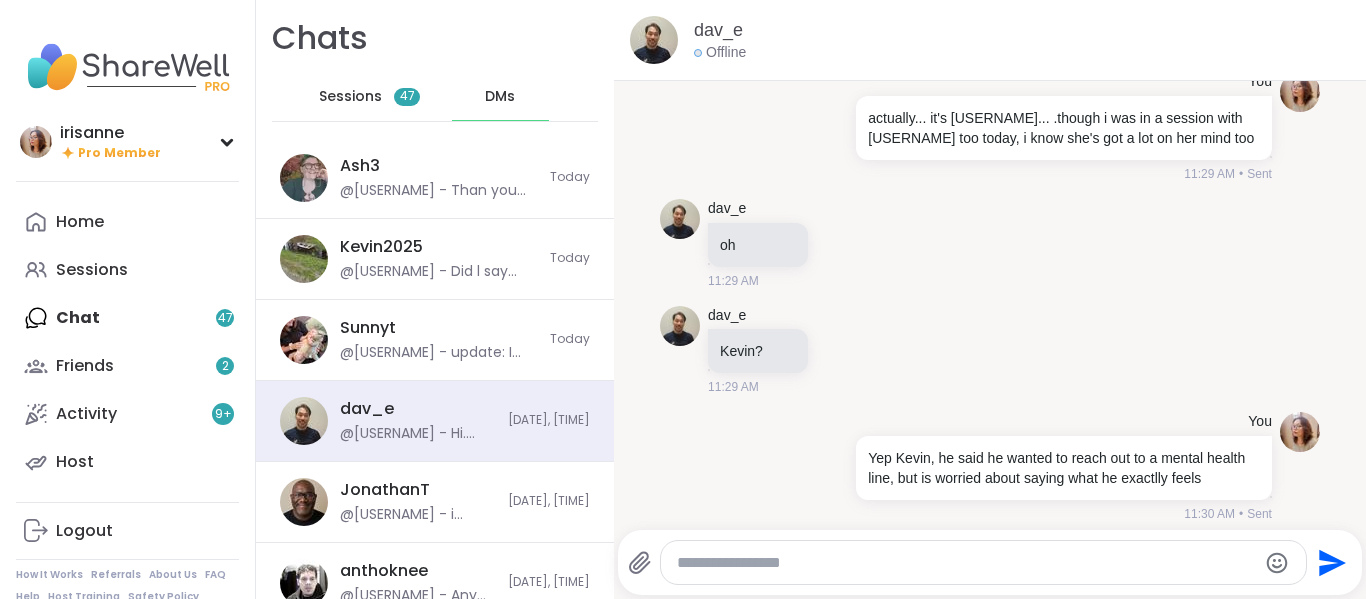 scroll, scrollTop: 11435, scrollLeft: 0, axis: vertical 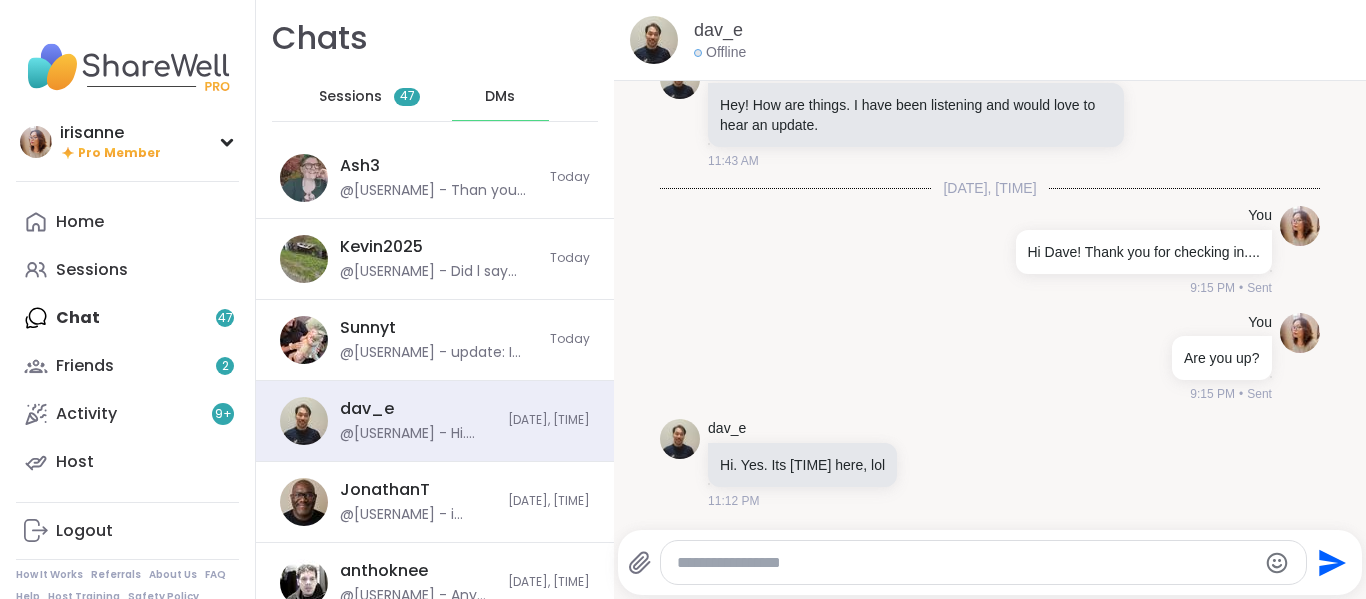 click at bounding box center [967, 563] 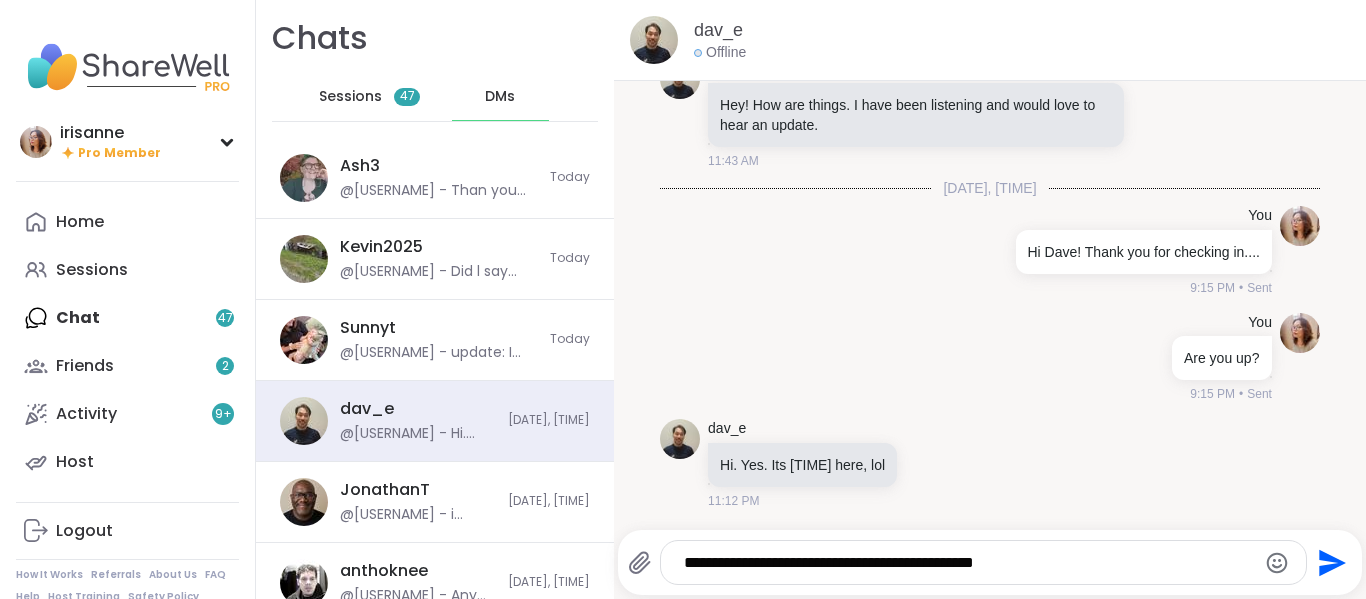click on "**********" at bounding box center (983, 562) 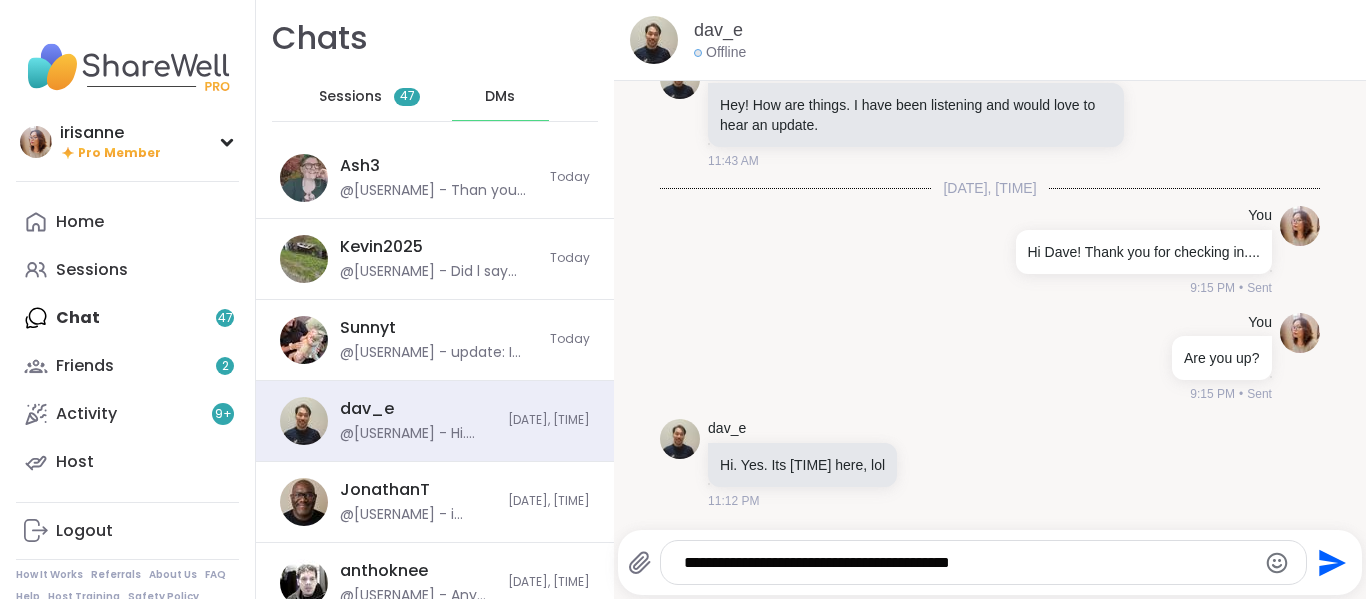 click on "**********" at bounding box center (983, 562) 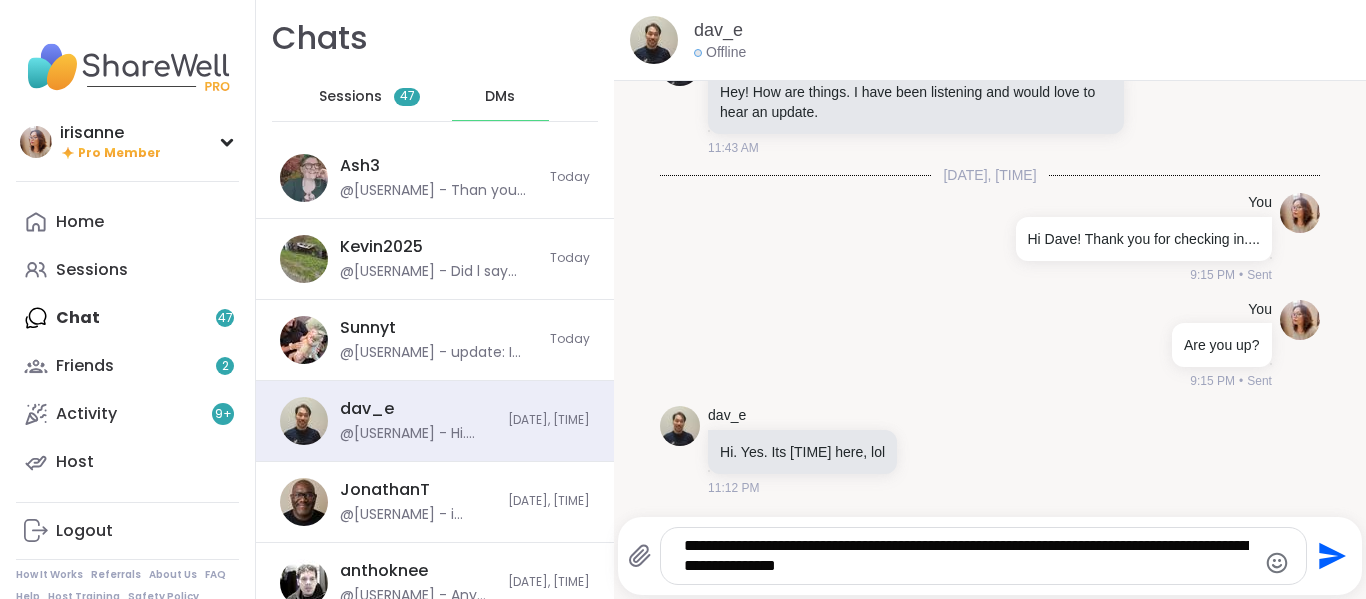 type on "**********" 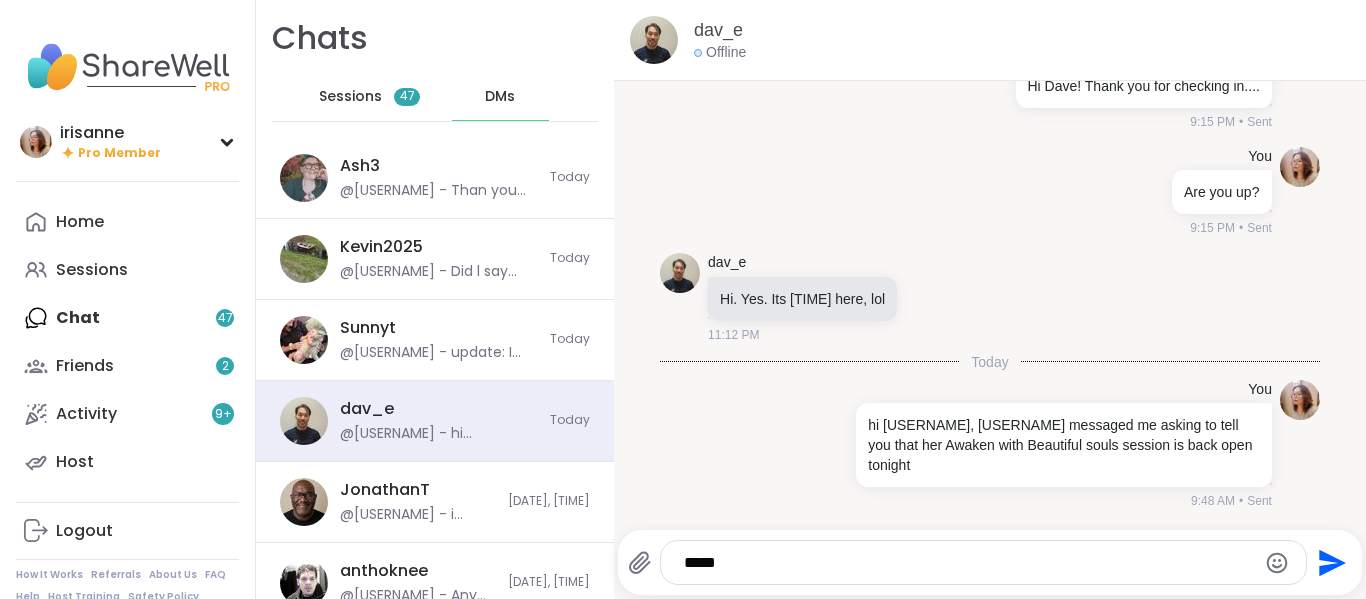 scroll, scrollTop: 11582, scrollLeft: 0, axis: vertical 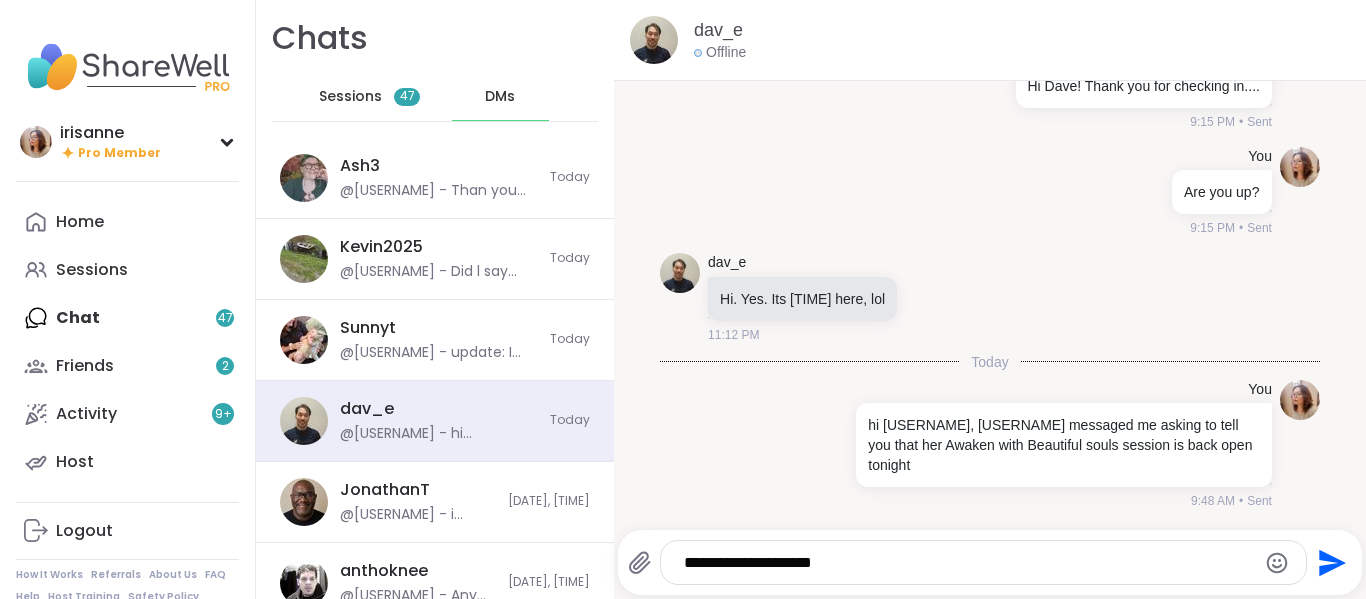 type on "**********" 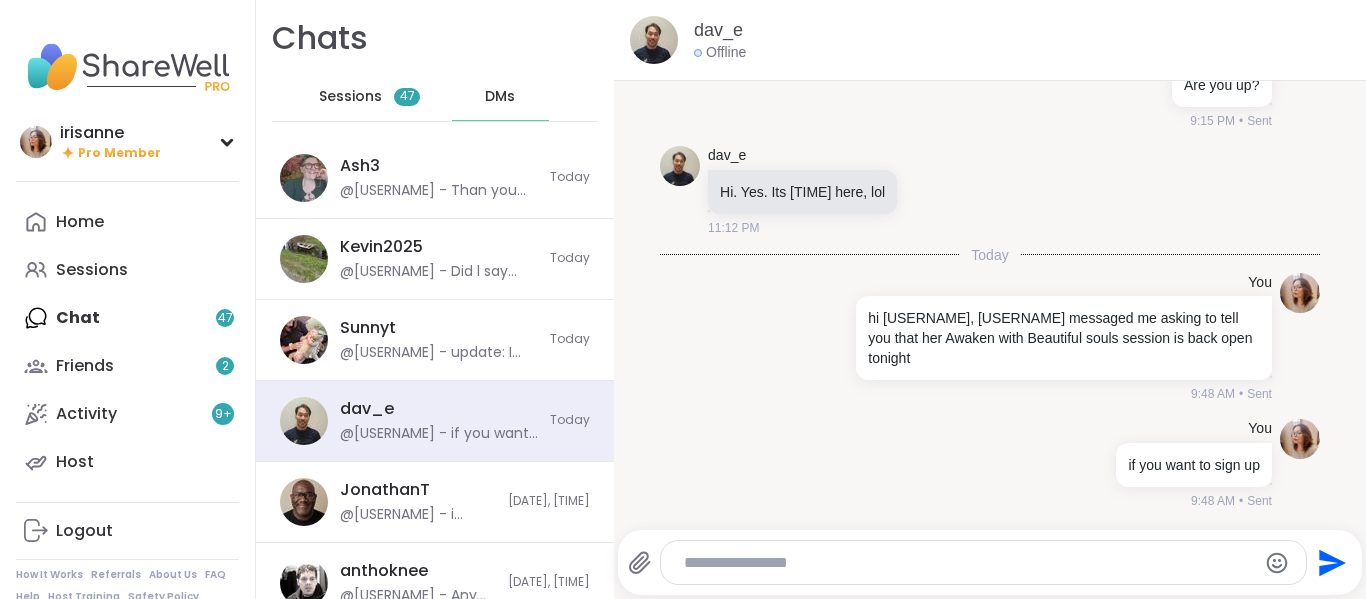 scroll, scrollTop: 11689, scrollLeft: 0, axis: vertical 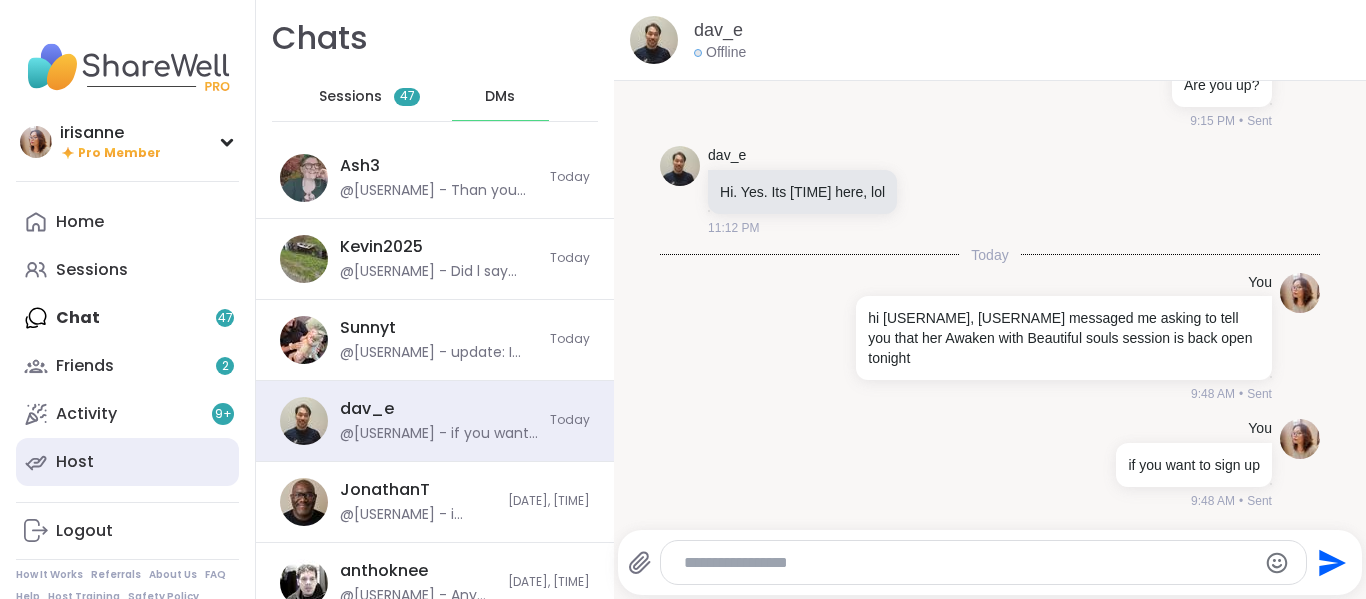type 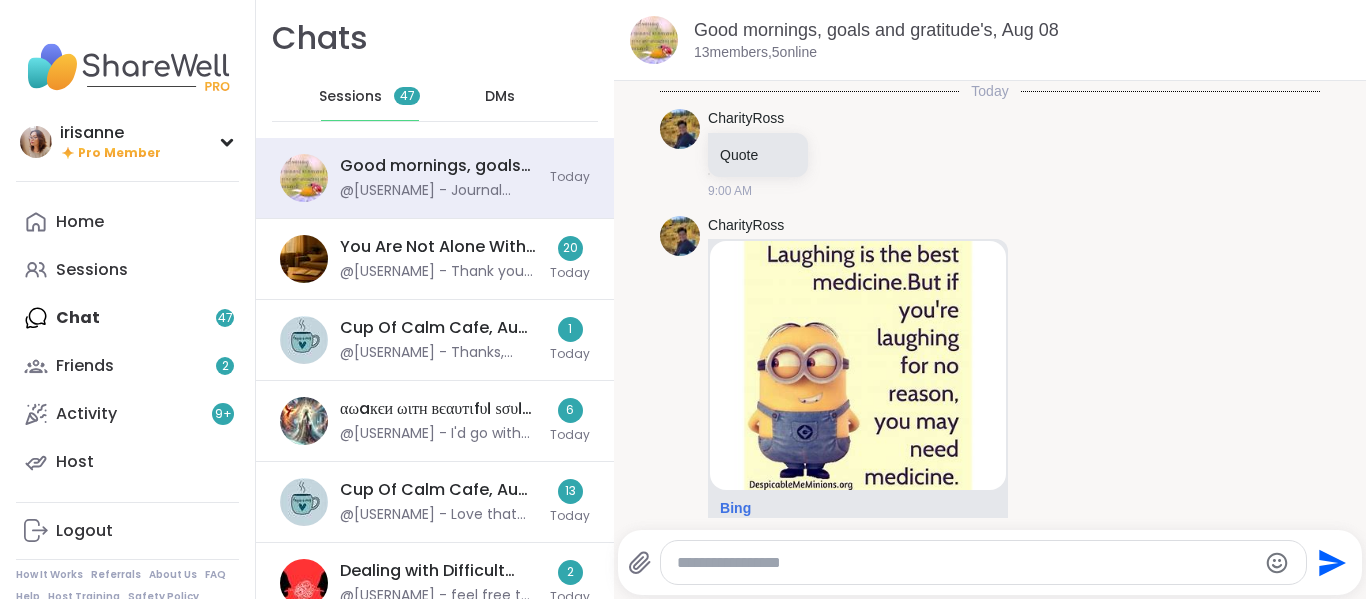 scroll, scrollTop: 0, scrollLeft: 0, axis: both 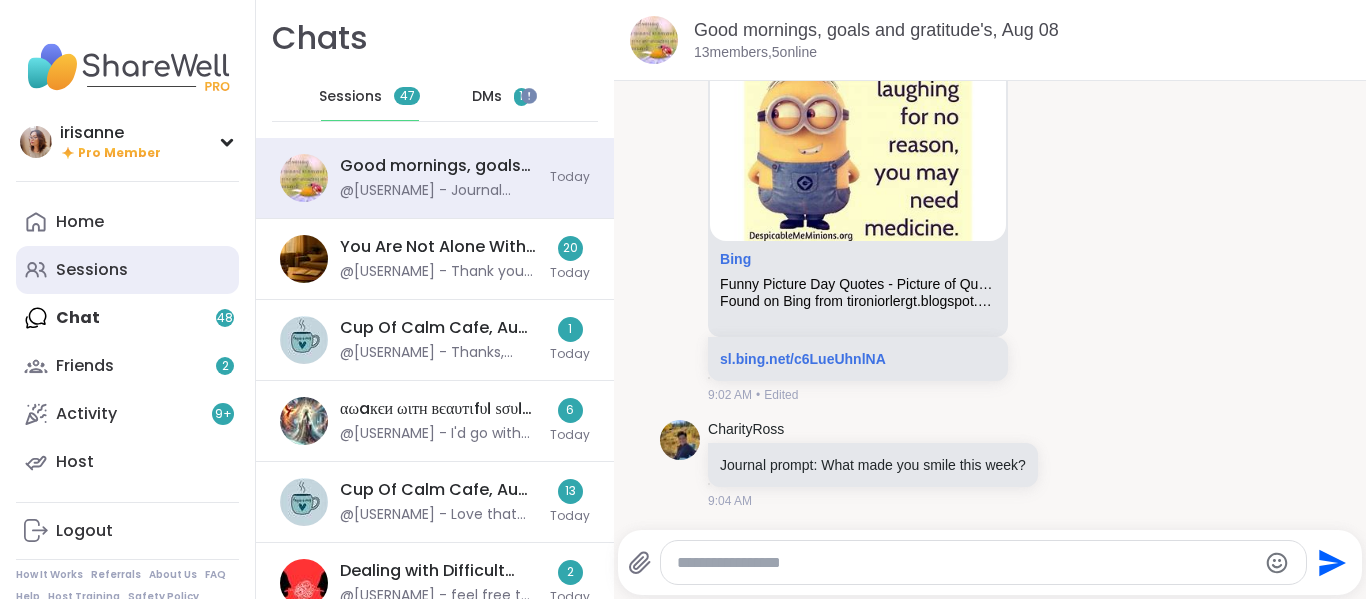 click on "Sessions" at bounding box center [127, 270] 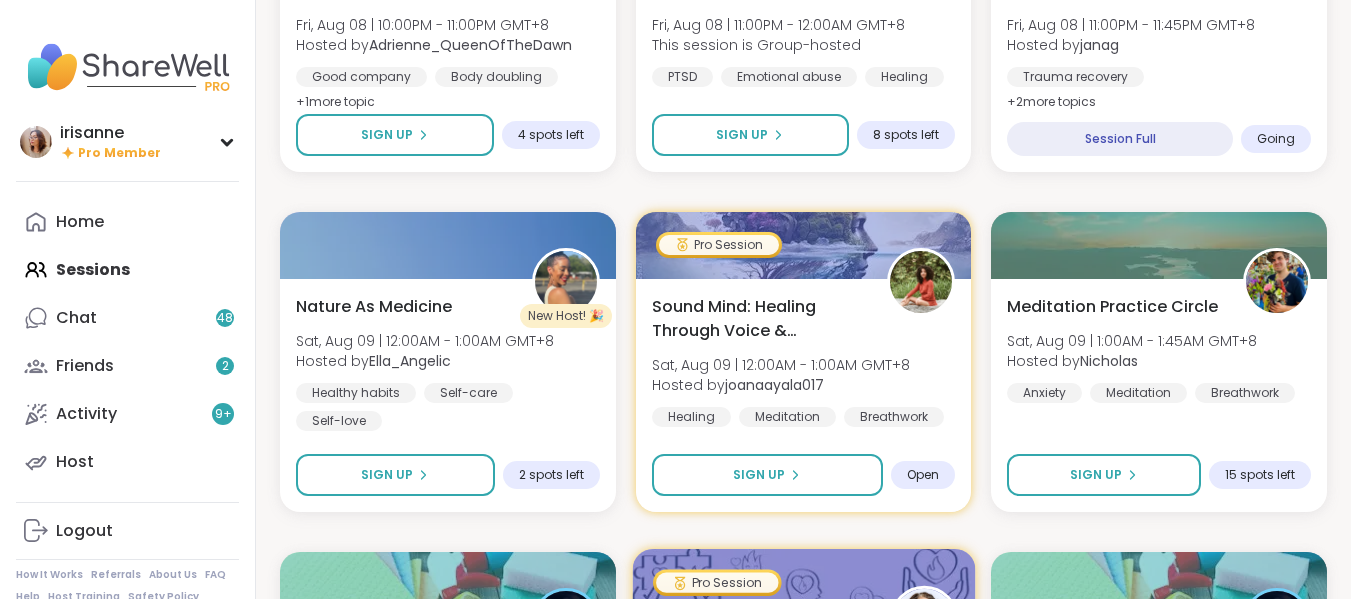 scroll, scrollTop: 1800, scrollLeft: 0, axis: vertical 